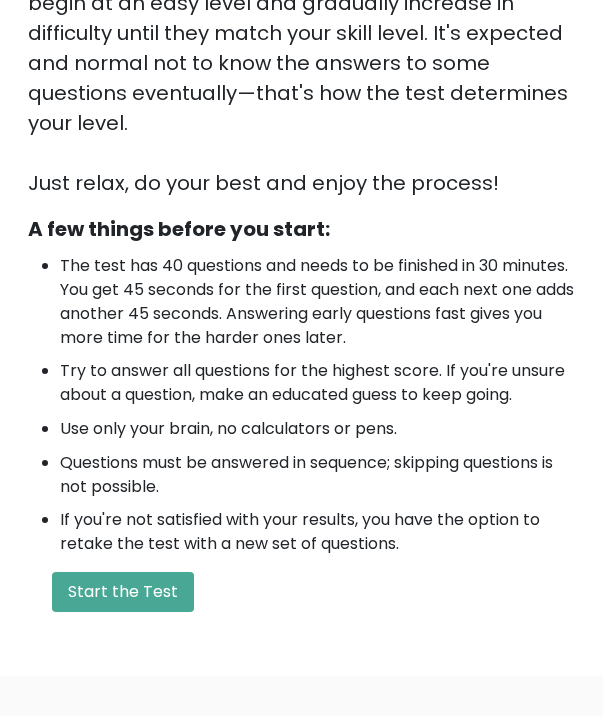 scroll, scrollTop: 531, scrollLeft: 0, axis: vertical 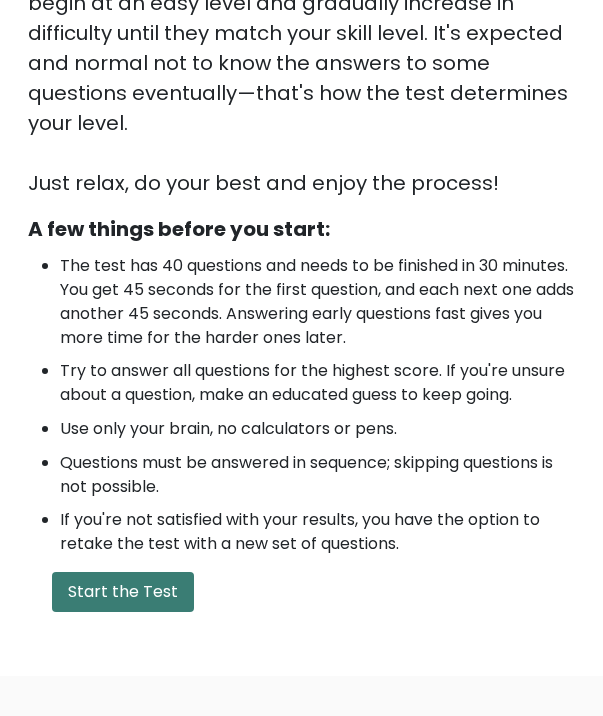 click on "Start the Test" at bounding box center [123, 592] 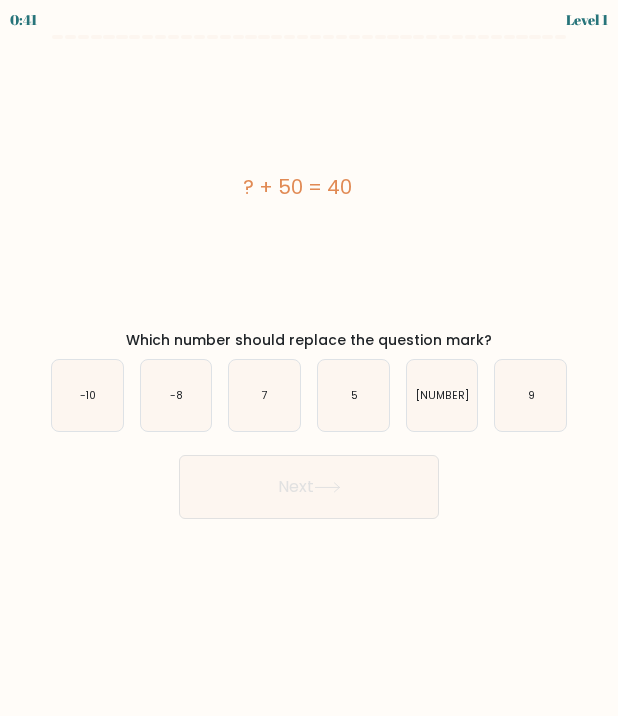scroll, scrollTop: 0, scrollLeft: 0, axis: both 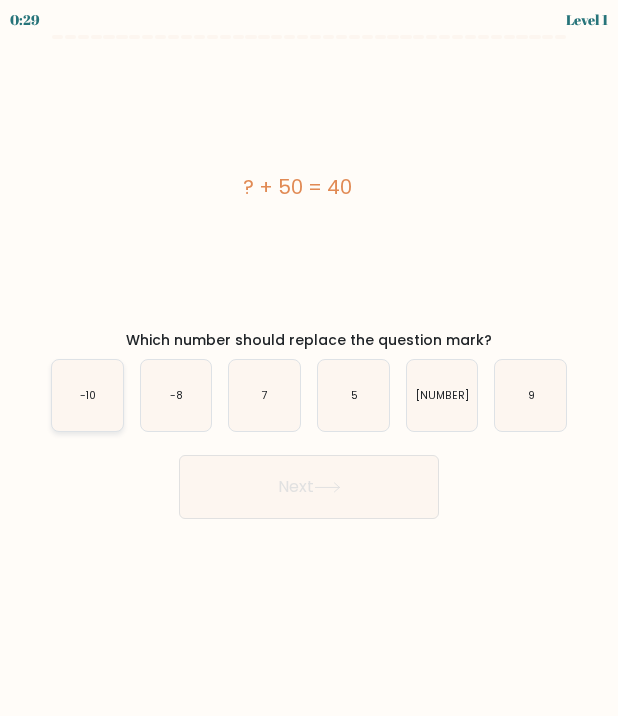 click on "-10" at bounding box center [87, 395] 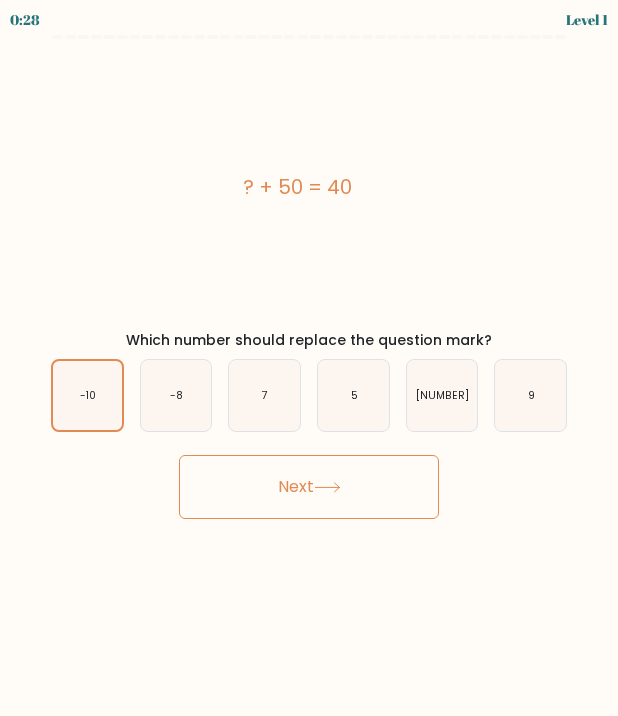 click on "Next" at bounding box center [309, 487] 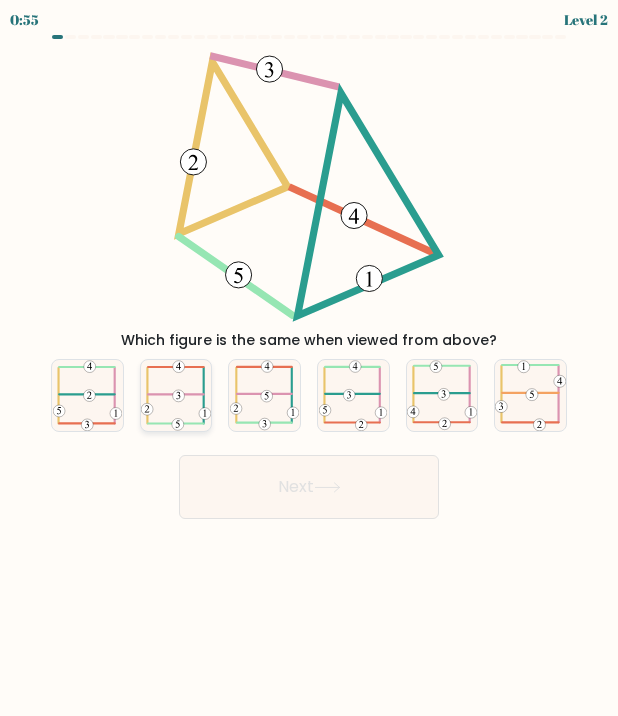 click at bounding box center (176, 395) 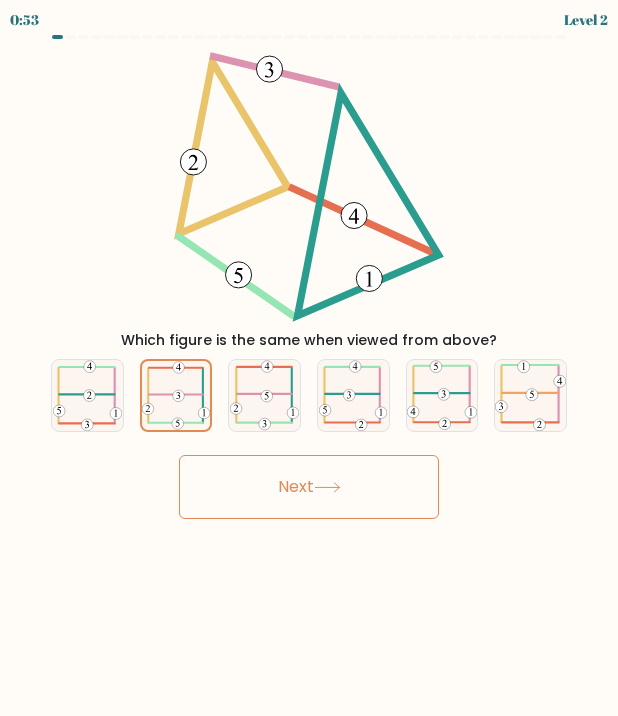 click on "Next" at bounding box center [309, 487] 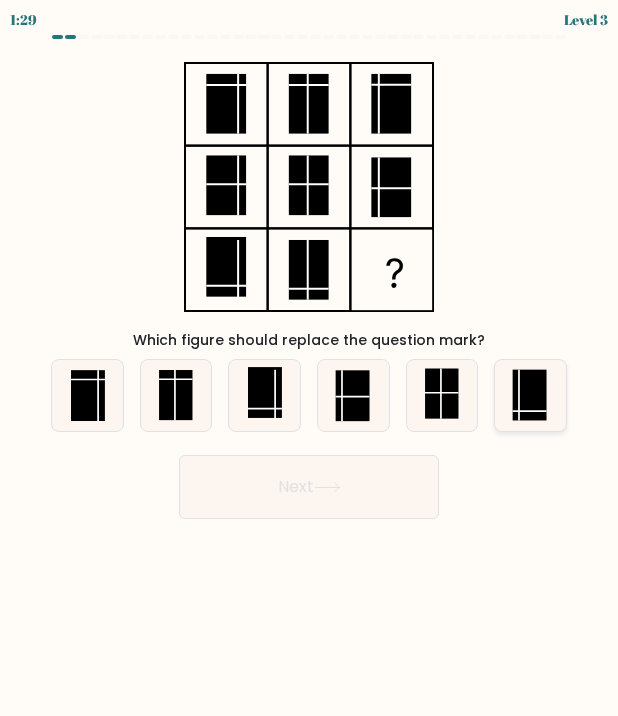 click at bounding box center (530, 395) 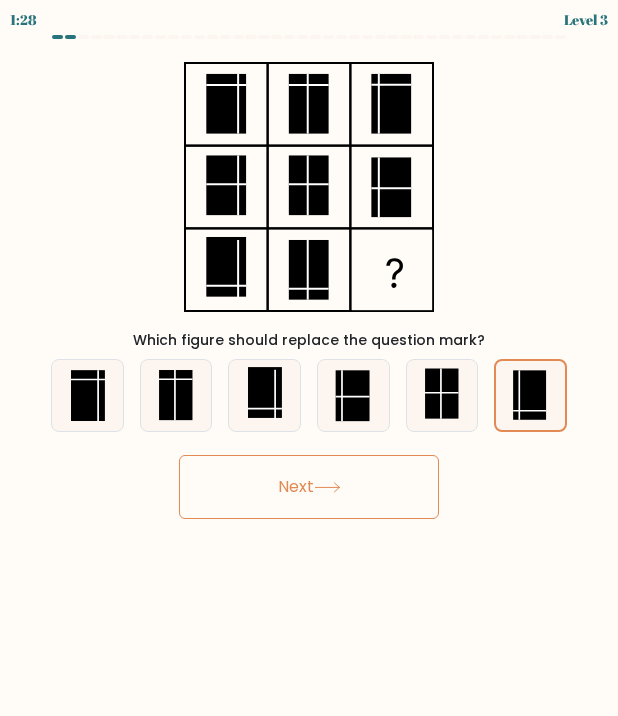 click on "Next" at bounding box center (309, 487) 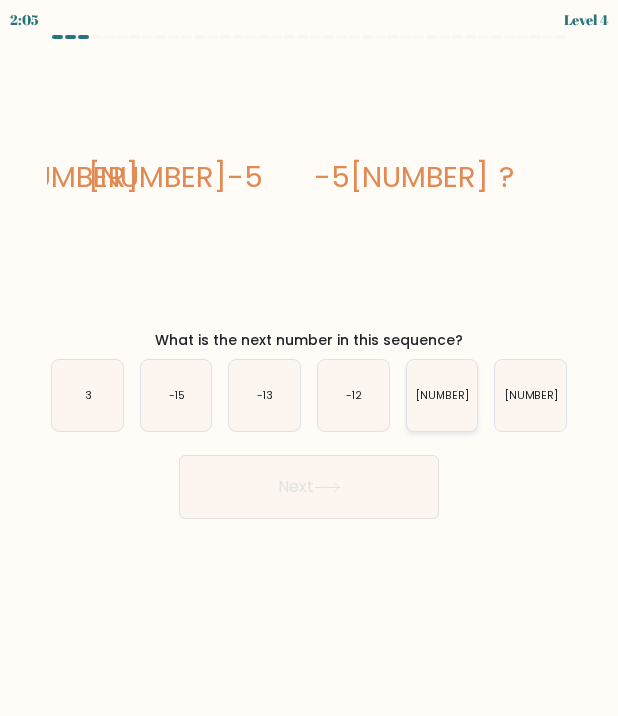 click on "[NUMBER]" at bounding box center [442, 395] 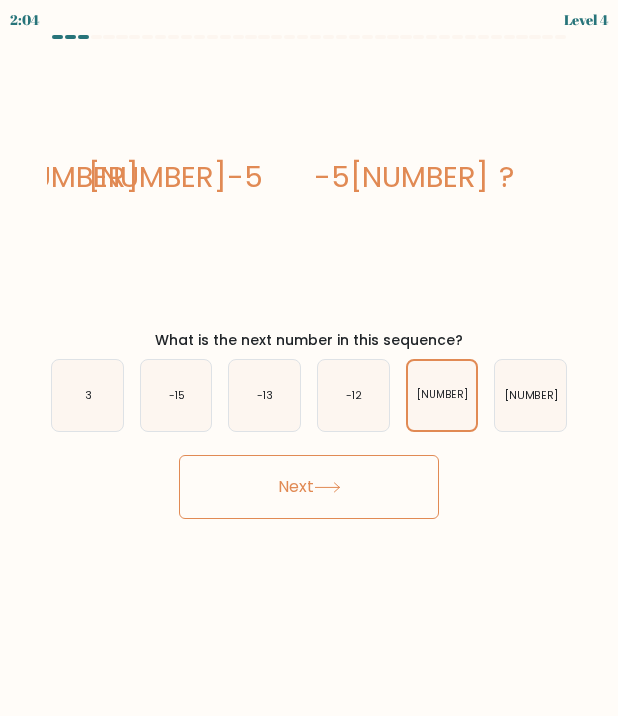 click on "Next" at bounding box center [309, 487] 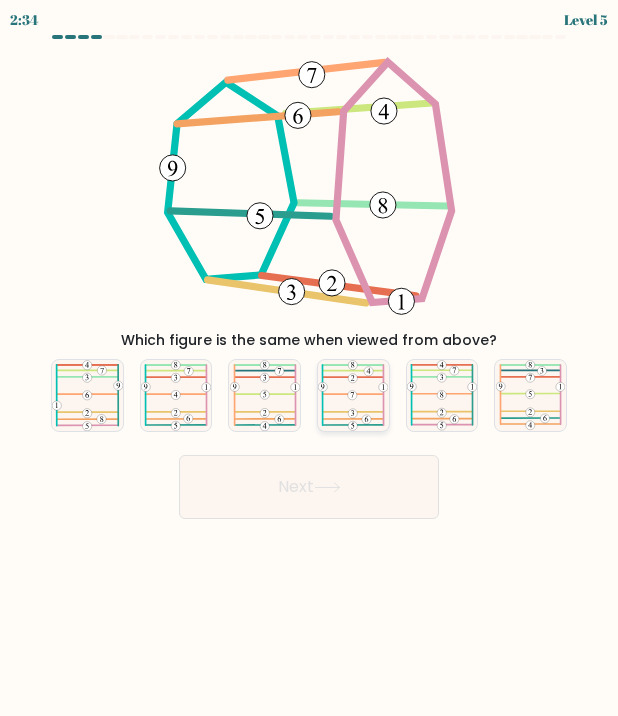 click at bounding box center (353, 395) 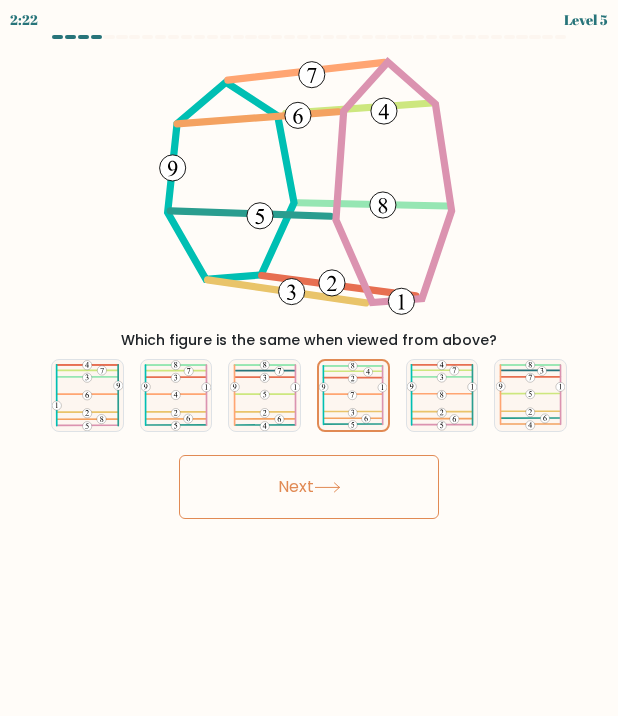 click on "Next" at bounding box center [309, 487] 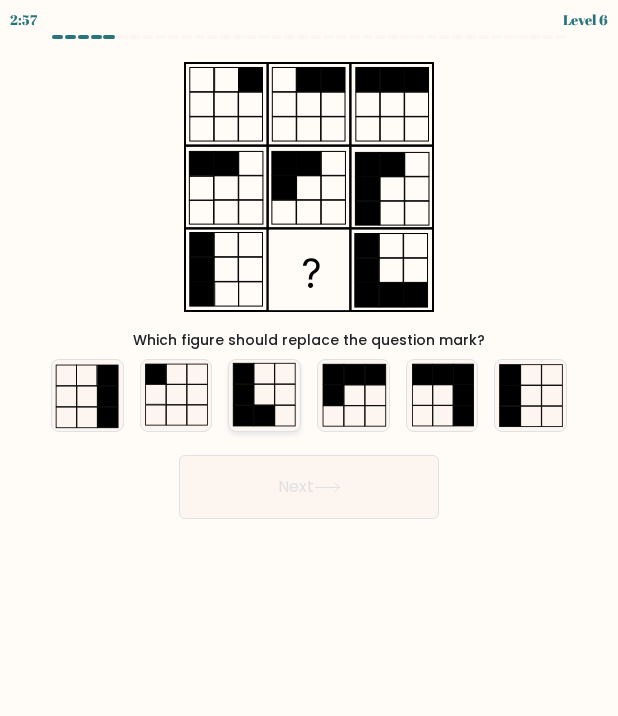 click at bounding box center [264, 395] 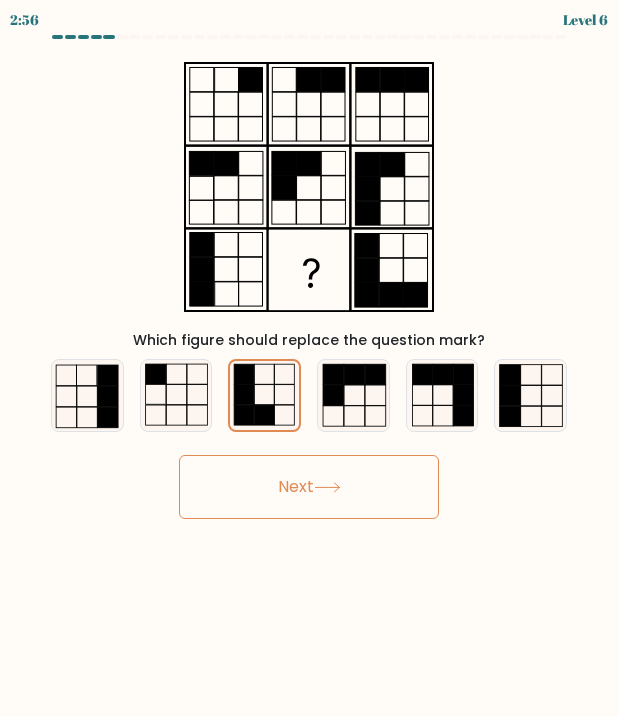 click on "Next" at bounding box center [309, 487] 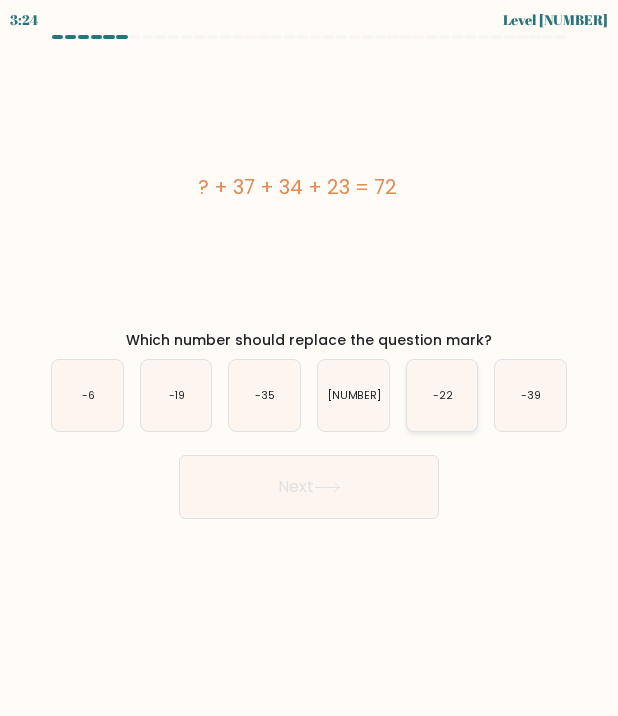 click on "-22" at bounding box center (442, 395) 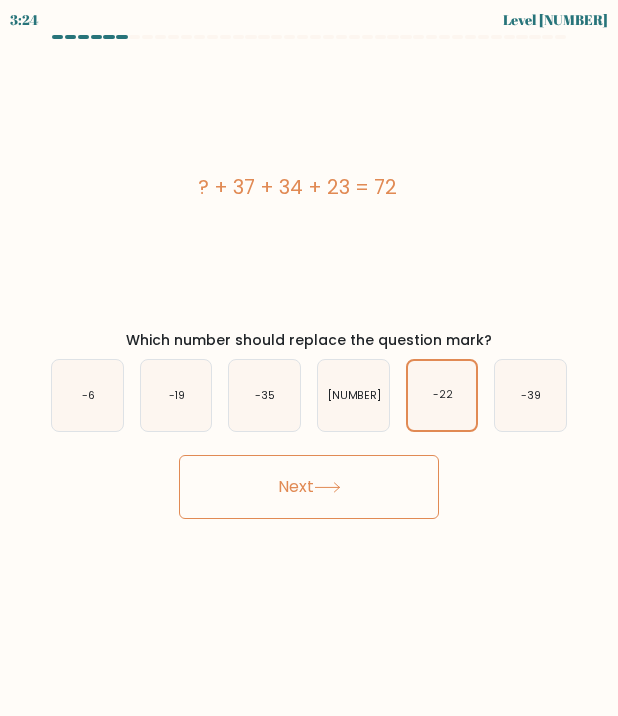 click on "Next" at bounding box center [309, 487] 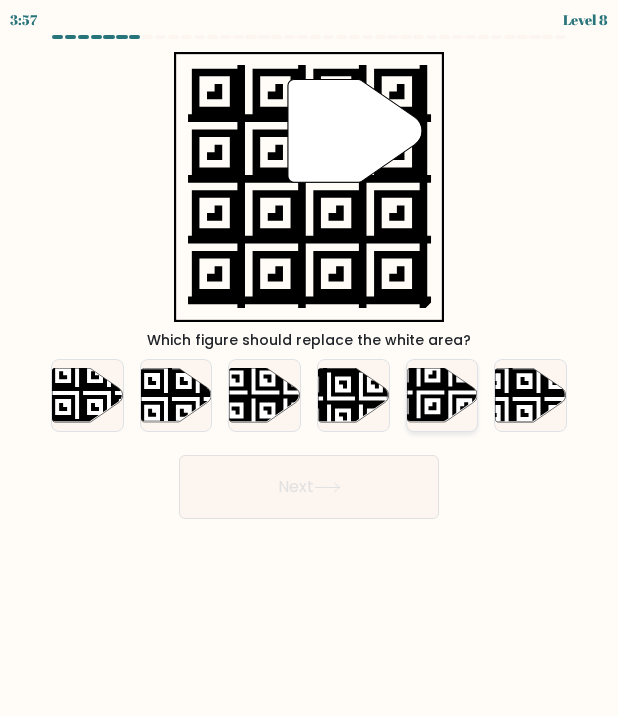 click at bounding box center [418, 424] 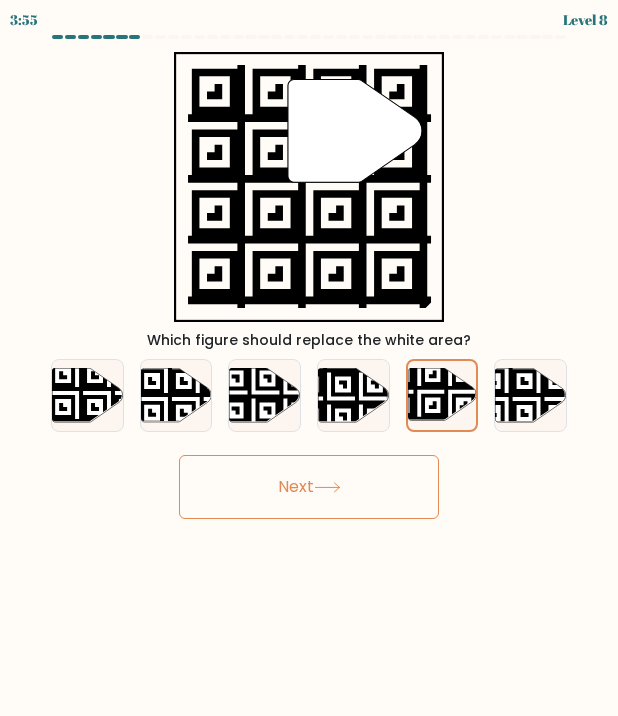 click on "Next" at bounding box center [309, 487] 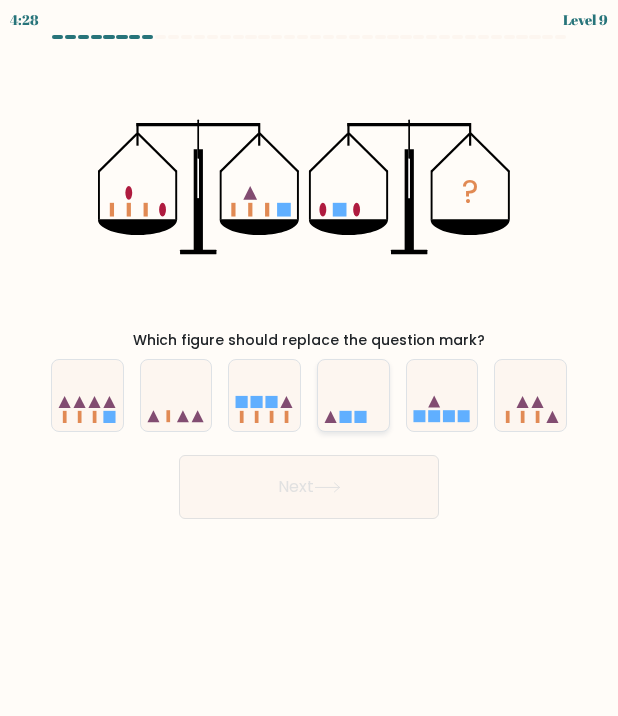 click at bounding box center [353, 395] 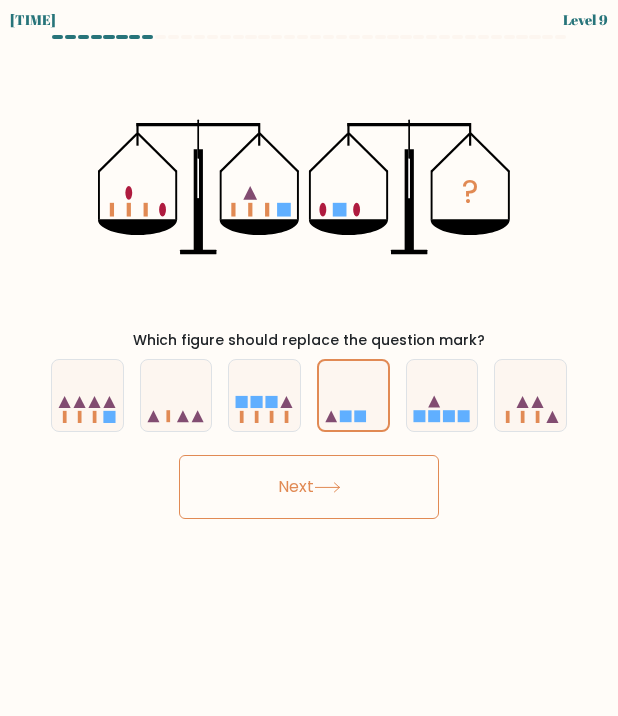 click on "Next" at bounding box center (309, 487) 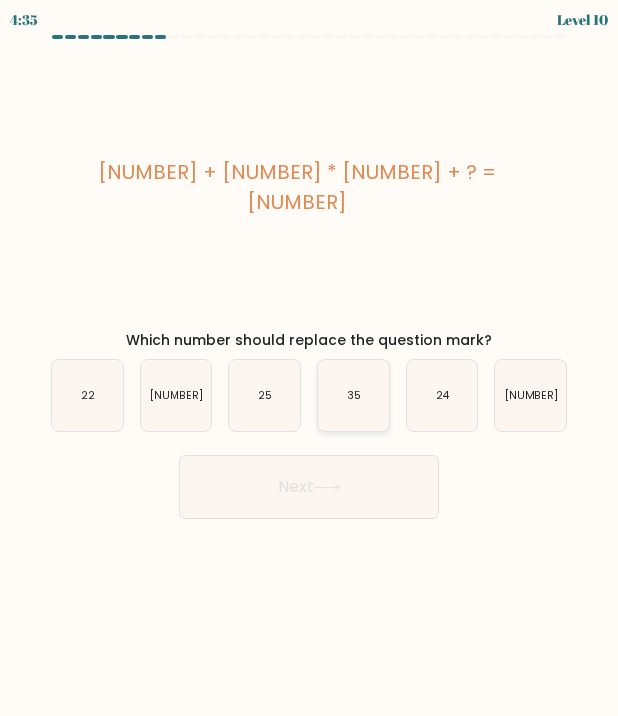 click on "35" at bounding box center [353, 395] 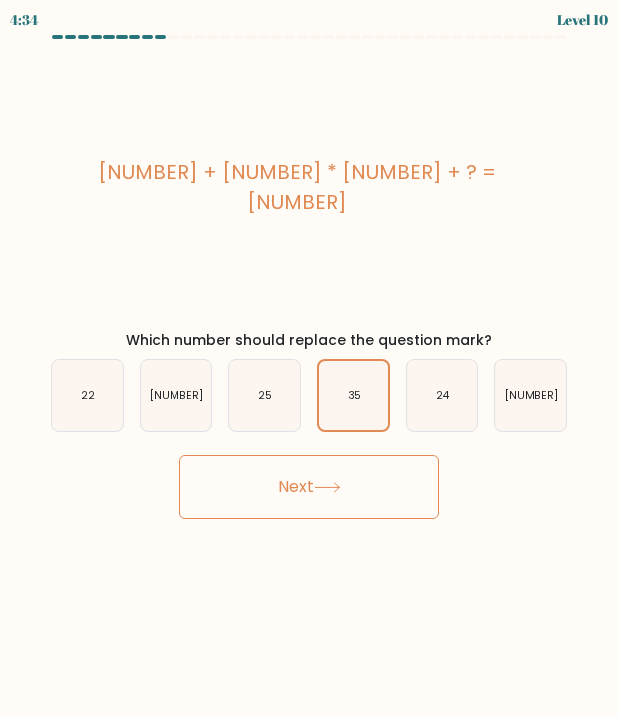 click on "Next" at bounding box center [309, 487] 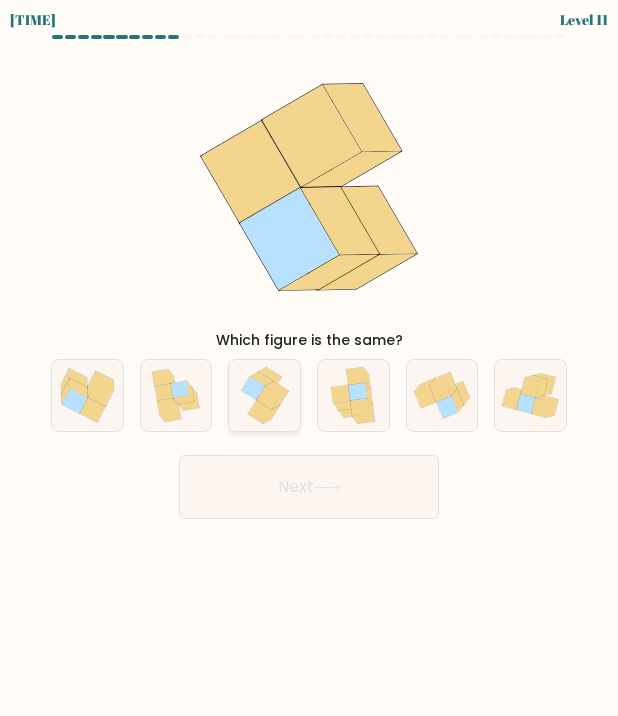 click at bounding box center [260, 411] 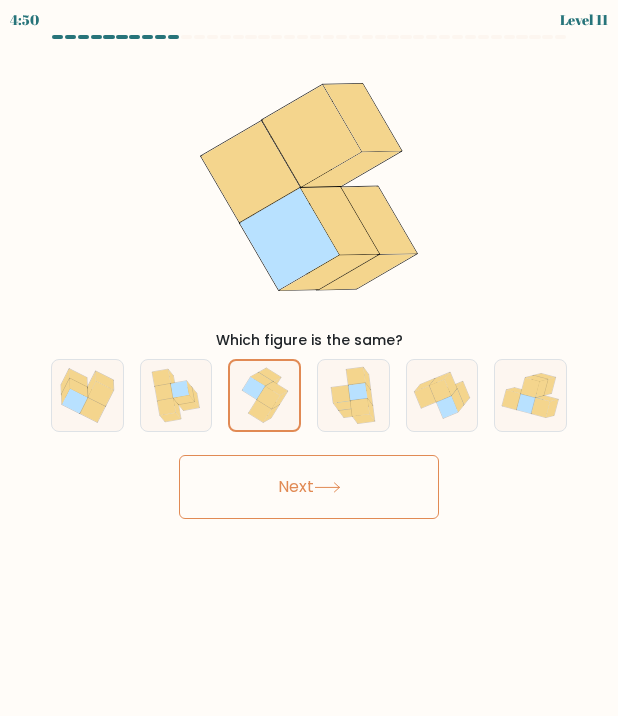 click on "Next" at bounding box center [309, 487] 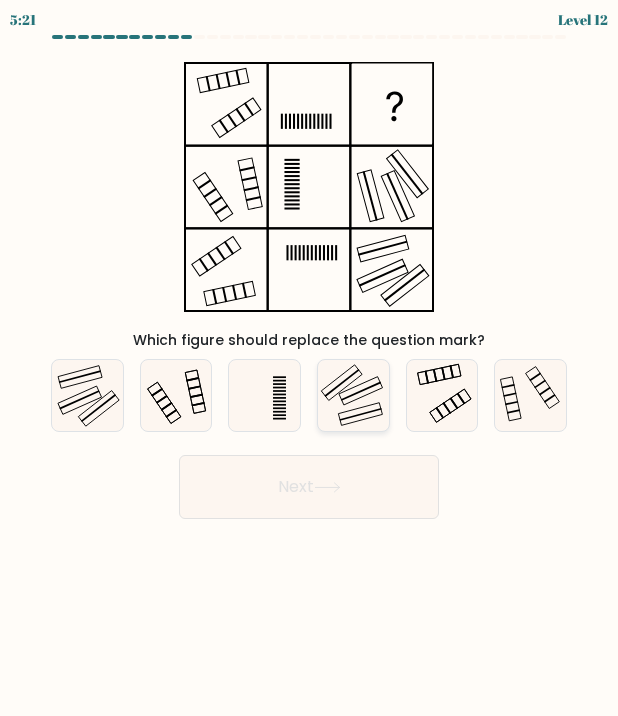 click at bounding box center [353, 395] 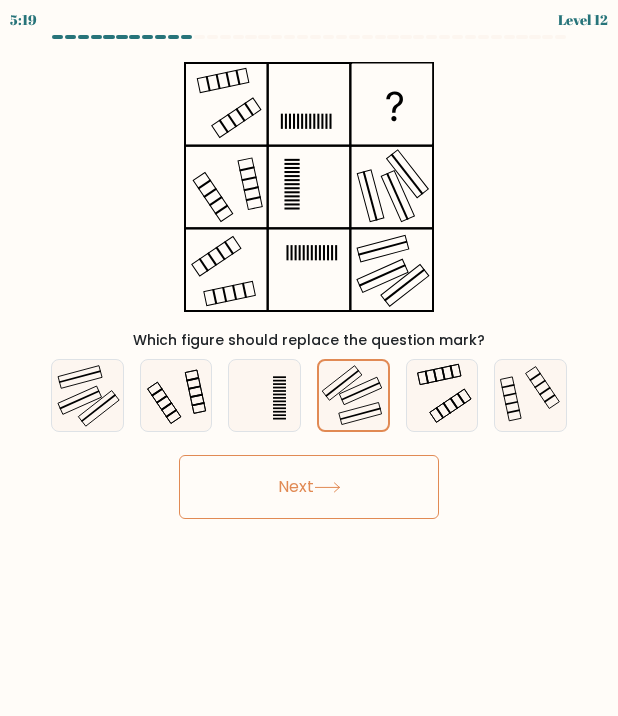 click on "Next" at bounding box center [309, 487] 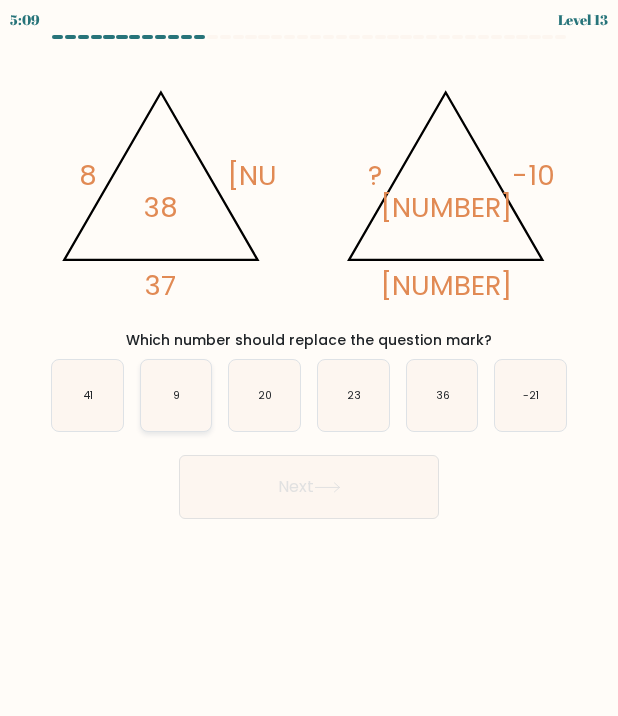 click on "9" at bounding box center (176, 395) 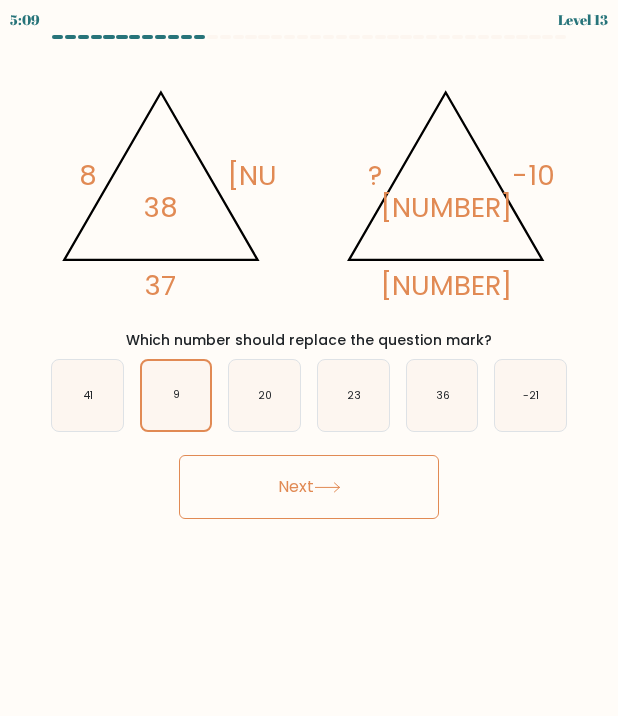 click on "Next" at bounding box center [309, 487] 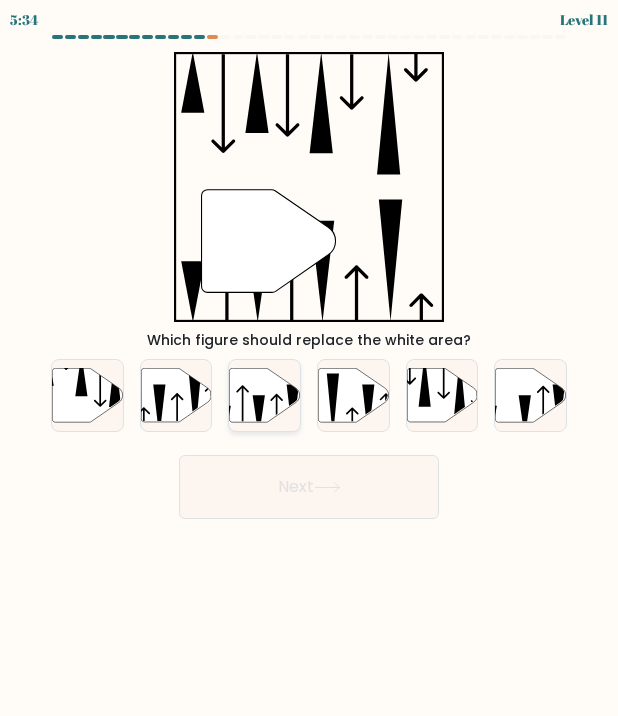 click at bounding box center [265, 395] 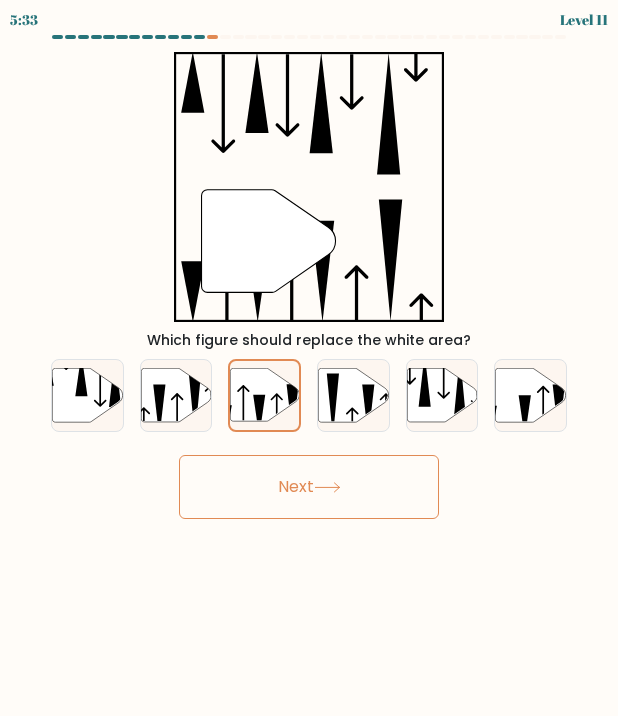 click on "Next" at bounding box center [309, 487] 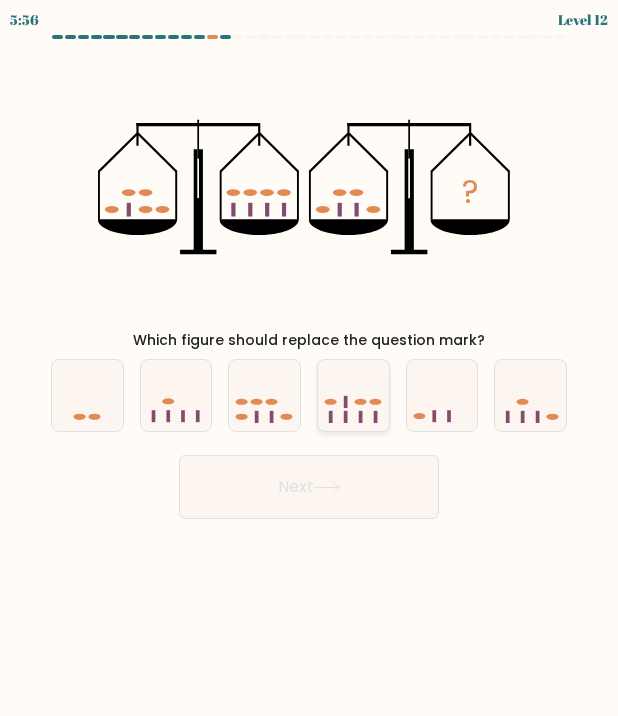 click at bounding box center [353, 395] 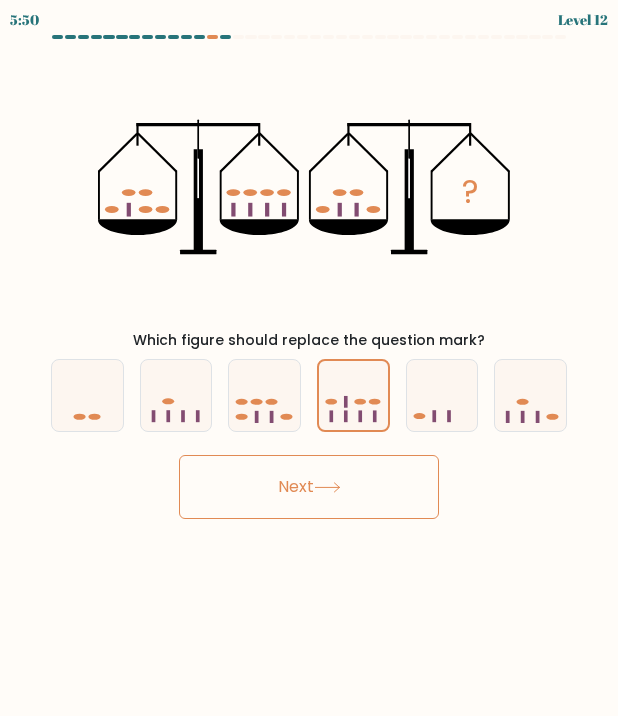 click on "Next" at bounding box center [309, 487] 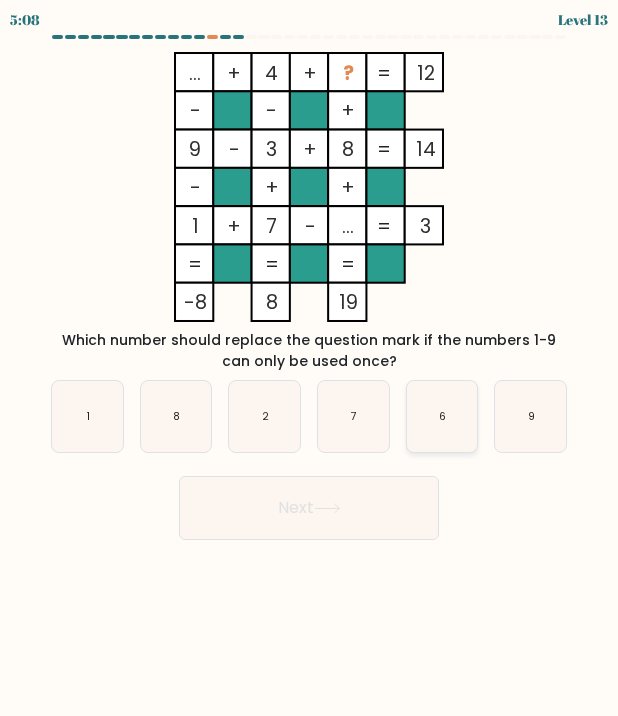 click on "6" at bounding box center (442, 416) 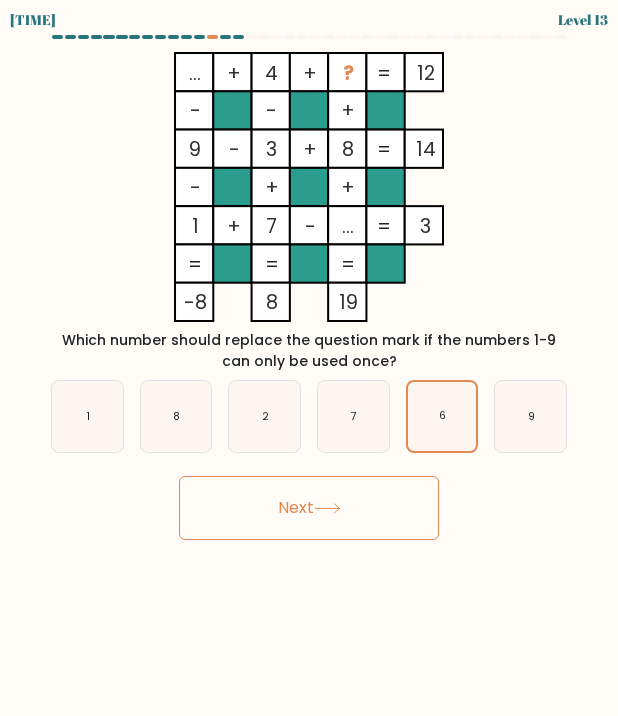 click on "Next" at bounding box center (309, 508) 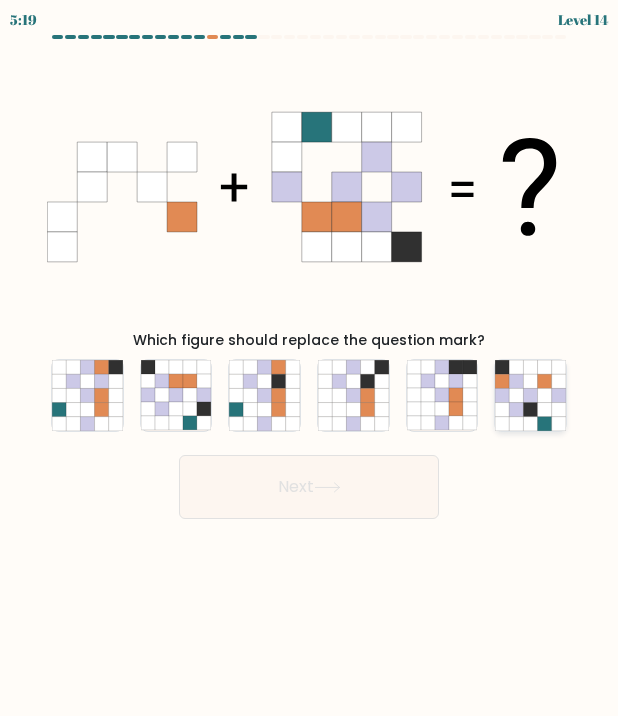 click at bounding box center (545, 409) 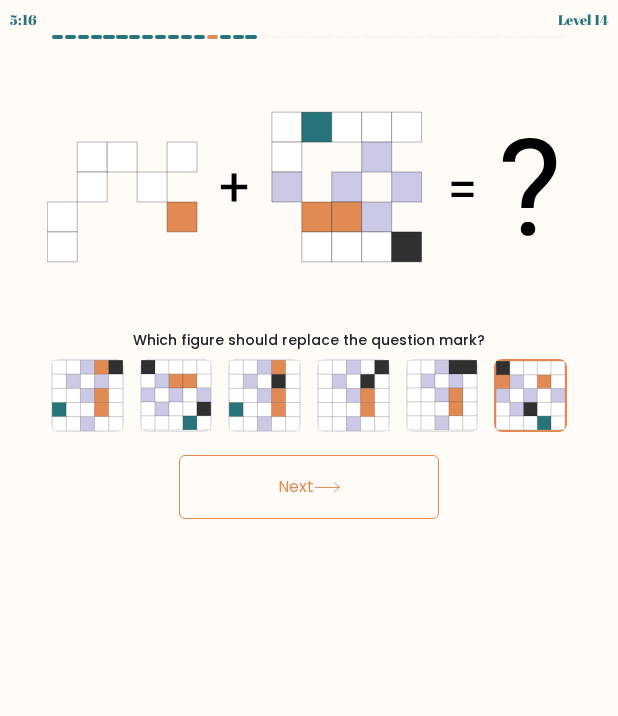 click on "Next" at bounding box center (309, 487) 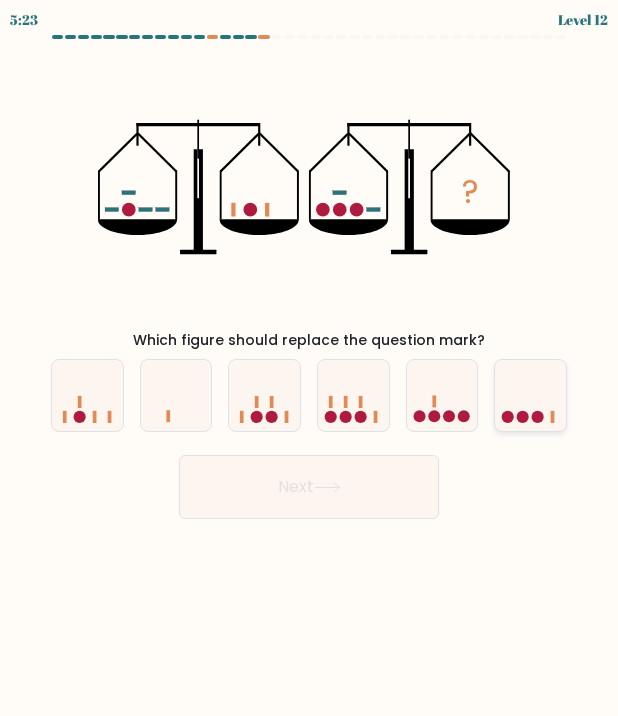click at bounding box center [530, 395] 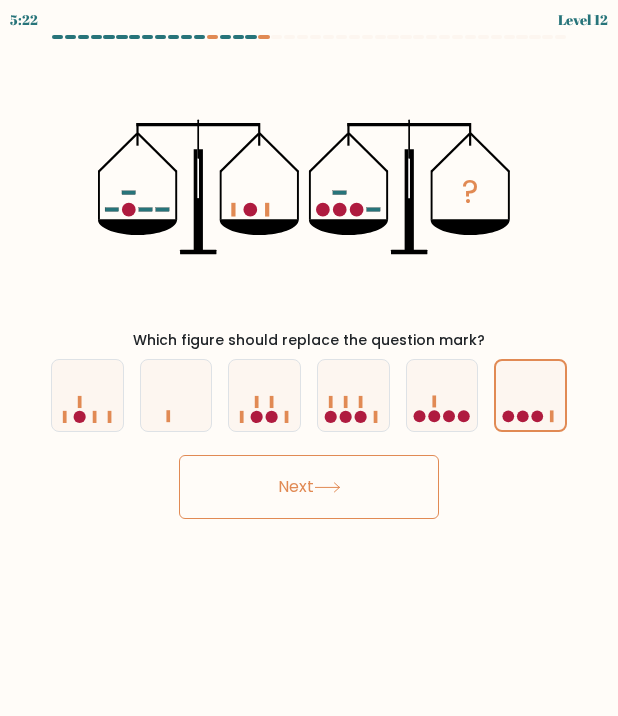 click on "Next" at bounding box center (309, 487) 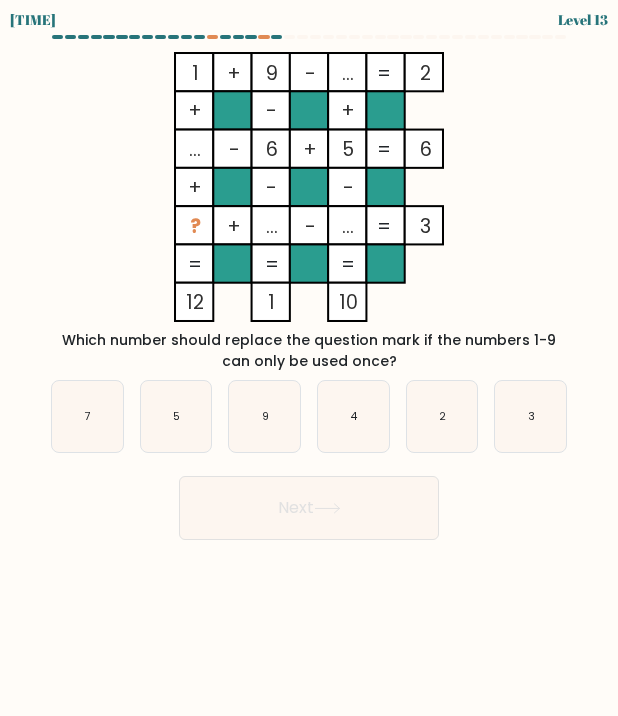 click on "4" at bounding box center [353, 416] 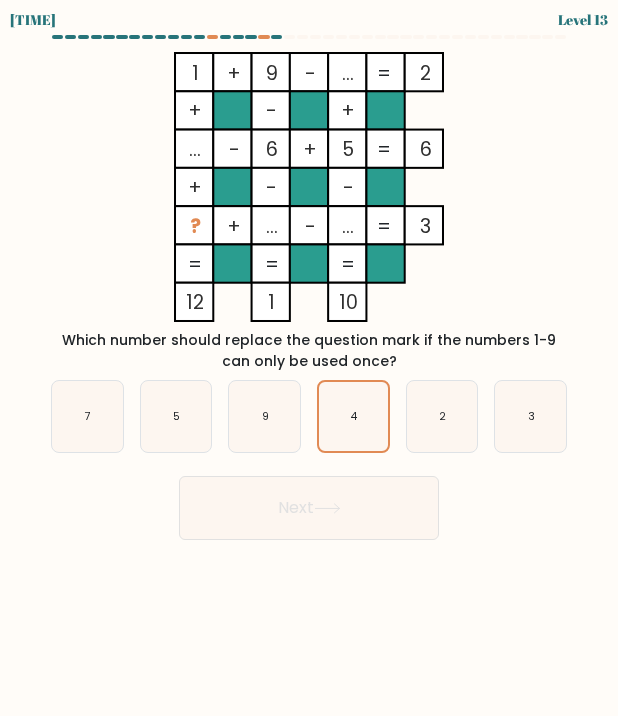 click on "5:24
Level 13" at bounding box center [309, 358] 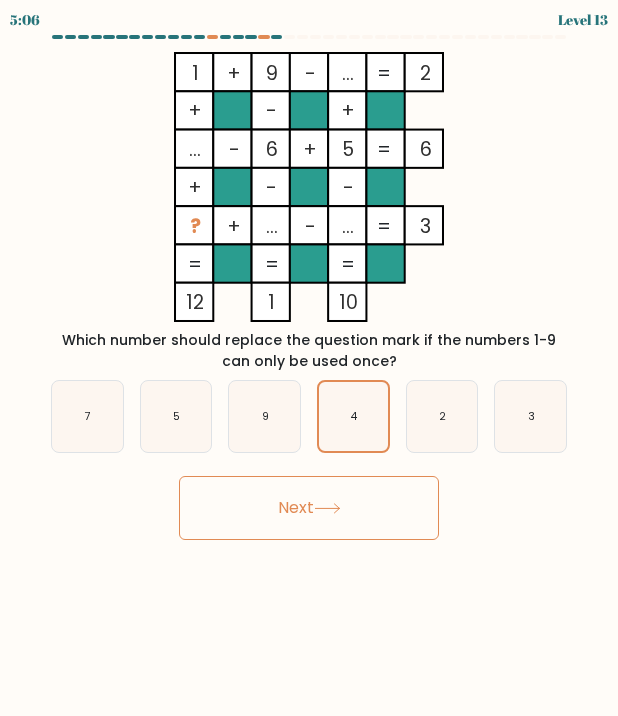 click on "Next" at bounding box center (309, 508) 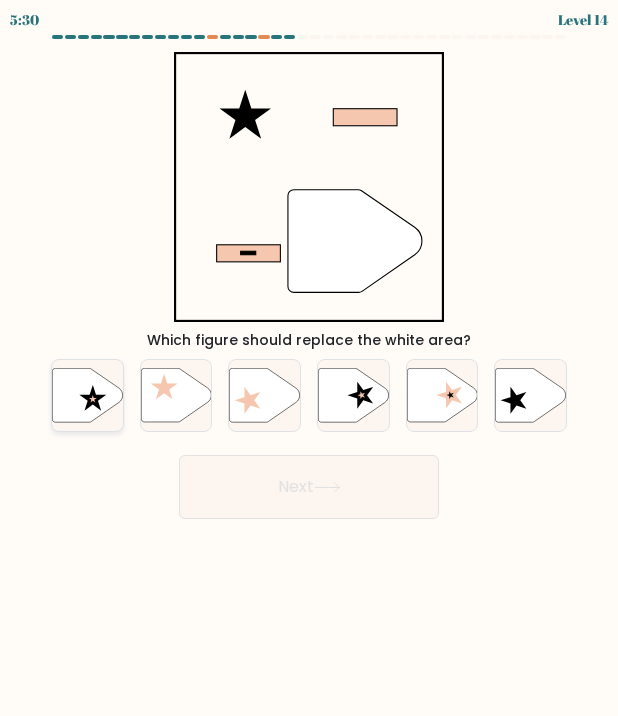click at bounding box center (92, 398) 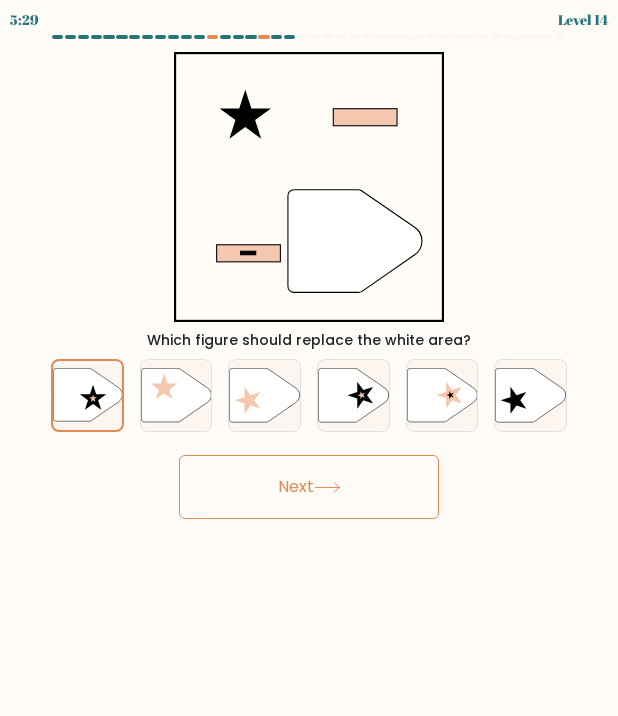 click on "Next" at bounding box center [309, 487] 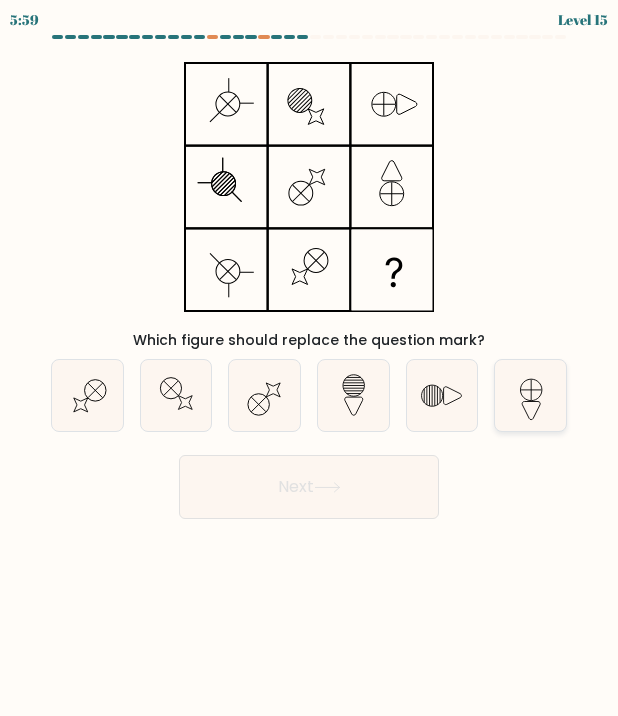 click at bounding box center (530, 395) 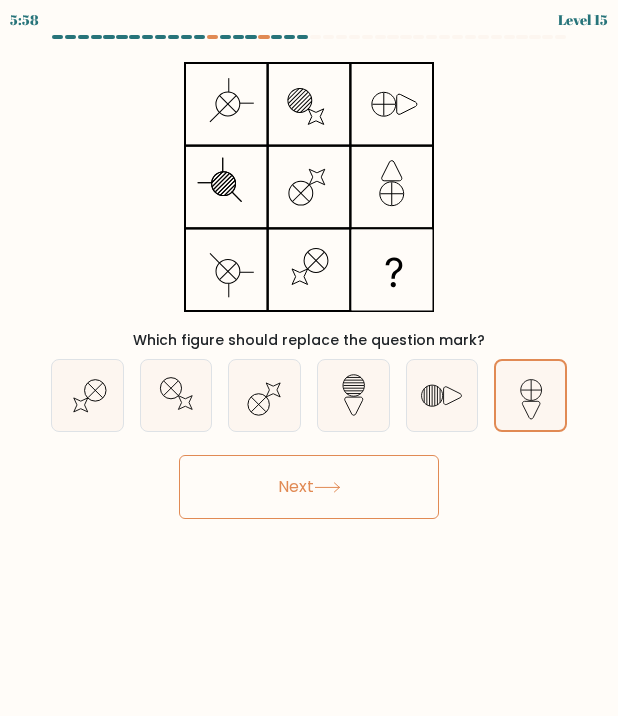 click on "Next" at bounding box center (309, 487) 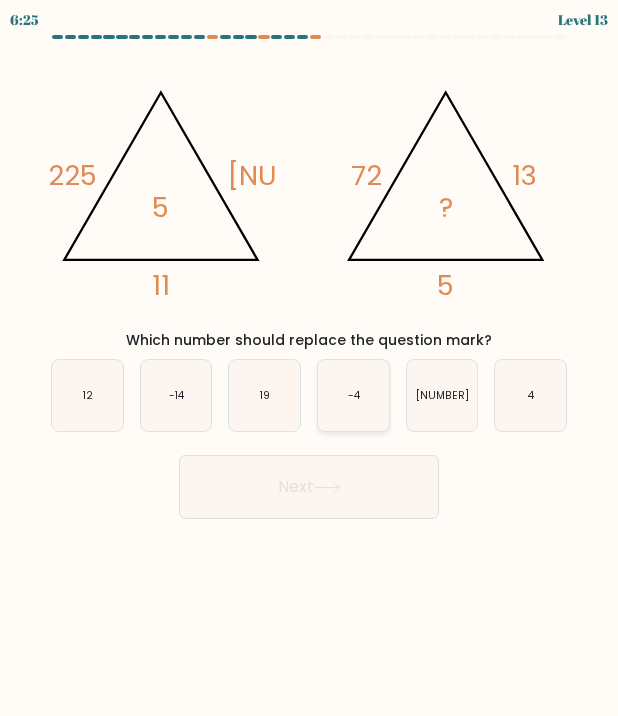click on "-4" at bounding box center [353, 395] 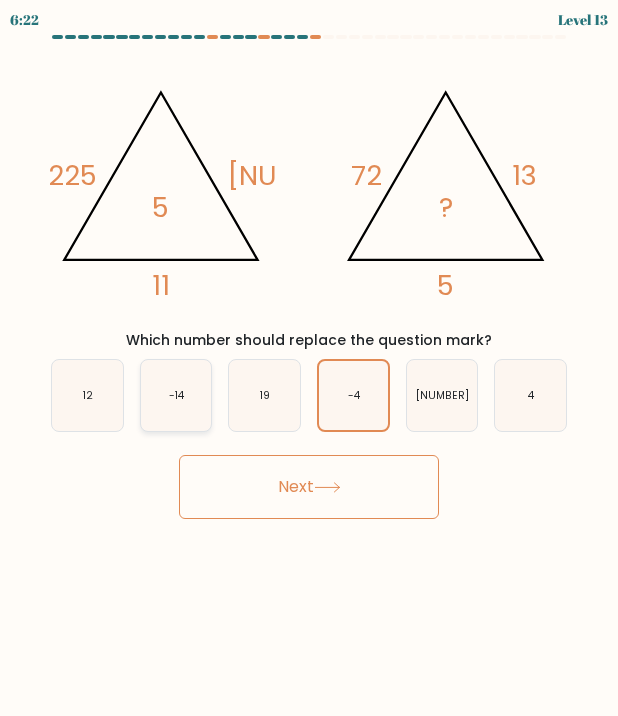 click on "-14" at bounding box center [176, 395] 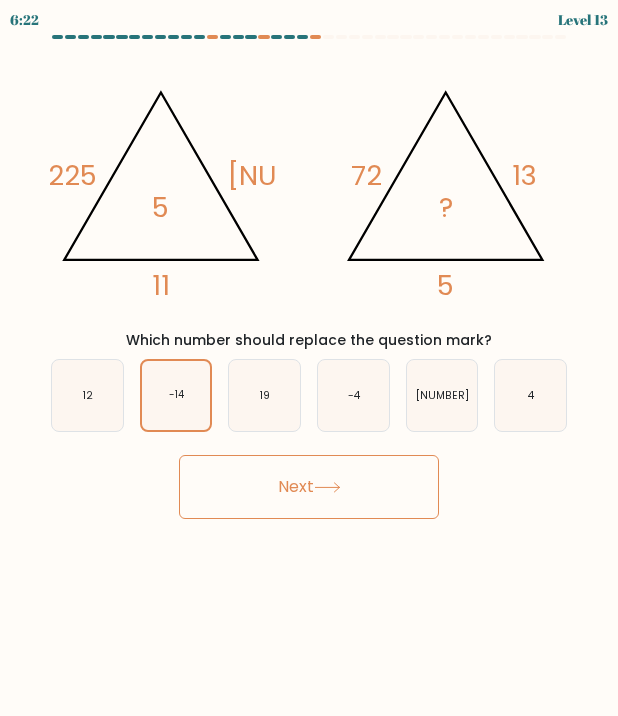 click on "Next" at bounding box center [309, 487] 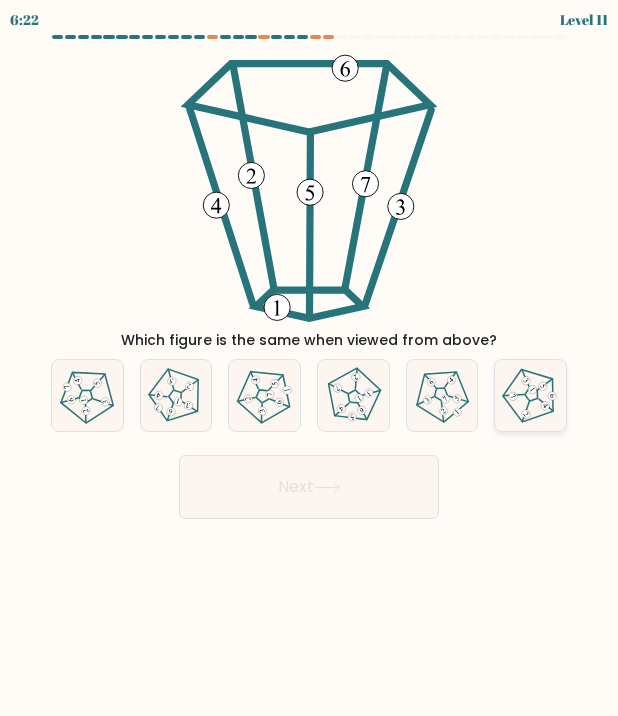 click at bounding box center [532, 394] 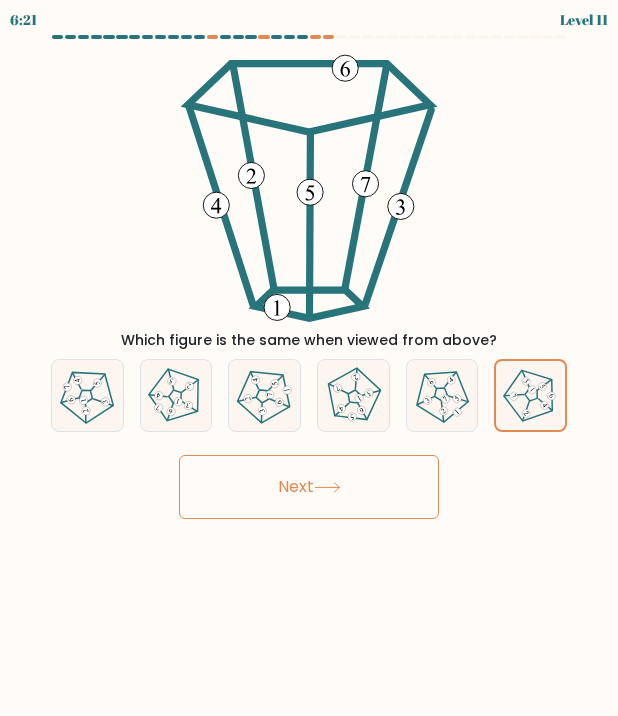 click on "Next" at bounding box center [309, 487] 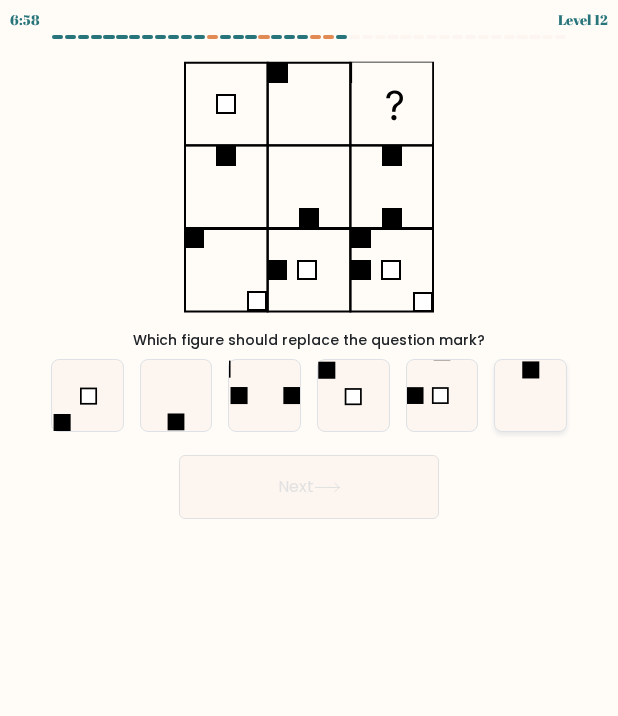 click at bounding box center (530, 395) 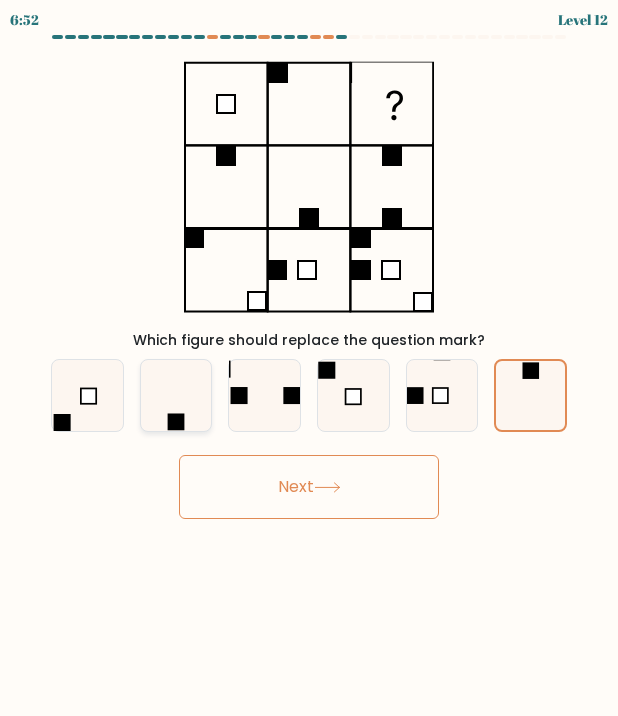 click at bounding box center [176, 395] 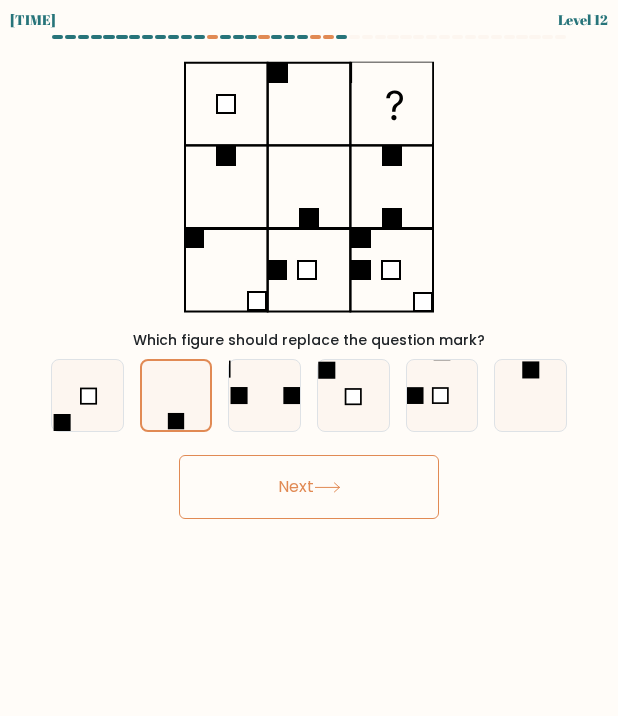 click on "Next" at bounding box center (309, 487) 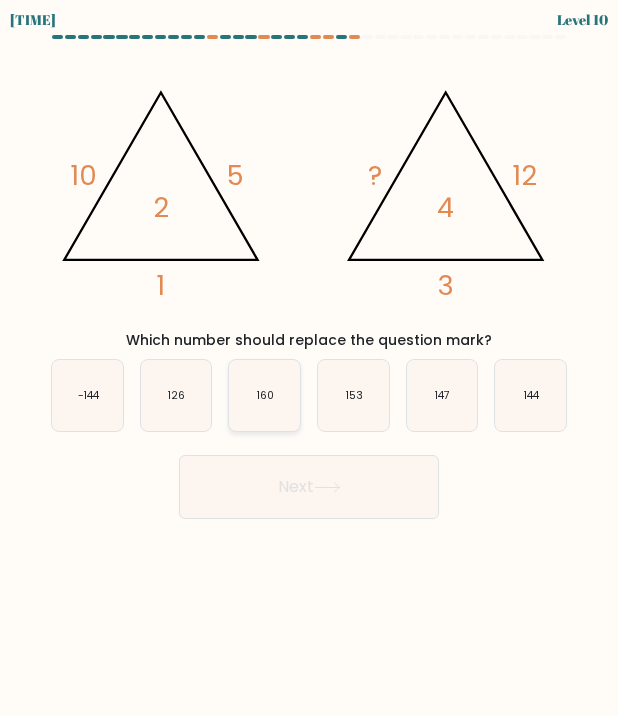 click on "160" at bounding box center (264, 395) 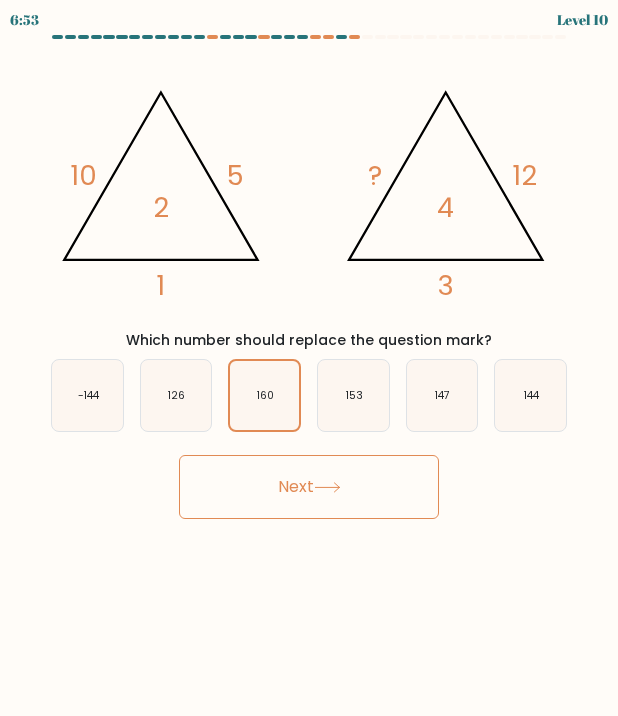 click on "Next" at bounding box center [309, 487] 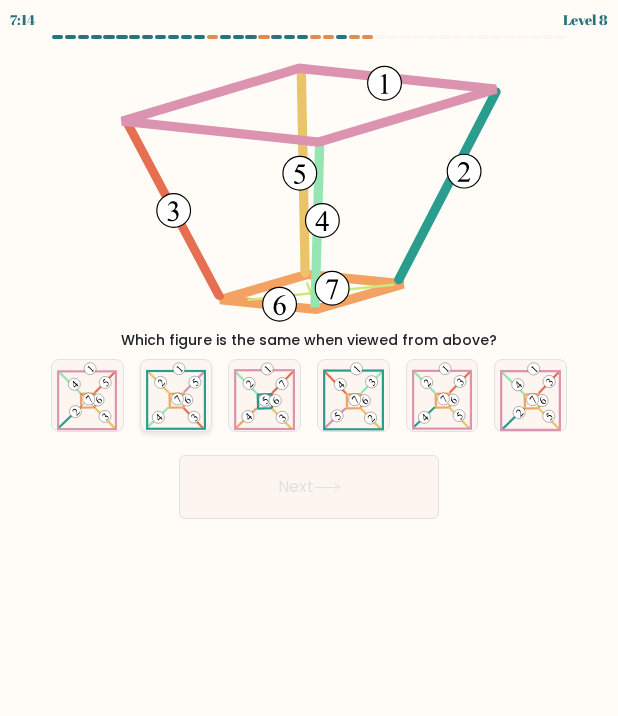 click at bounding box center (177, 399) 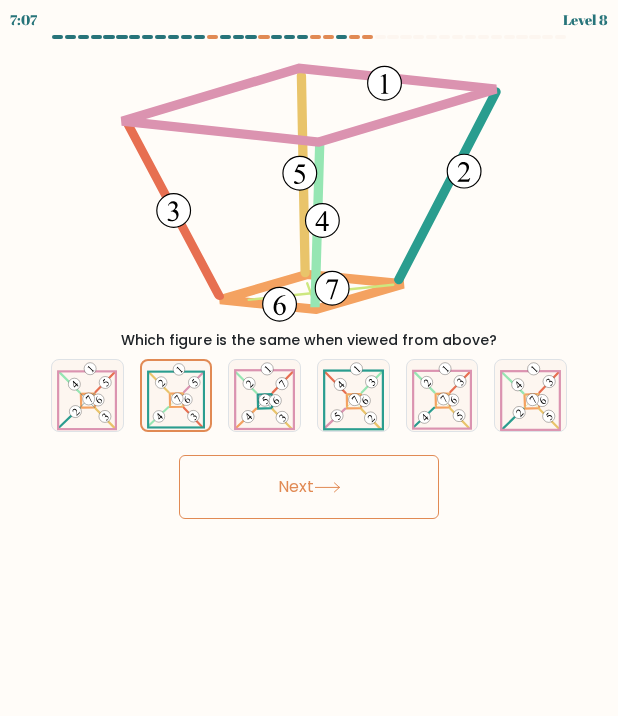 click on "Next" at bounding box center [309, 487] 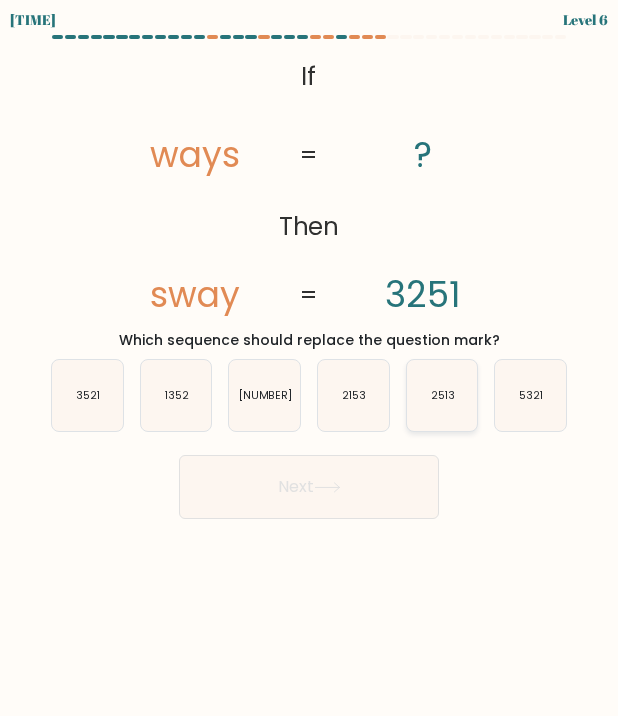 click on "2513" at bounding box center [442, 395] 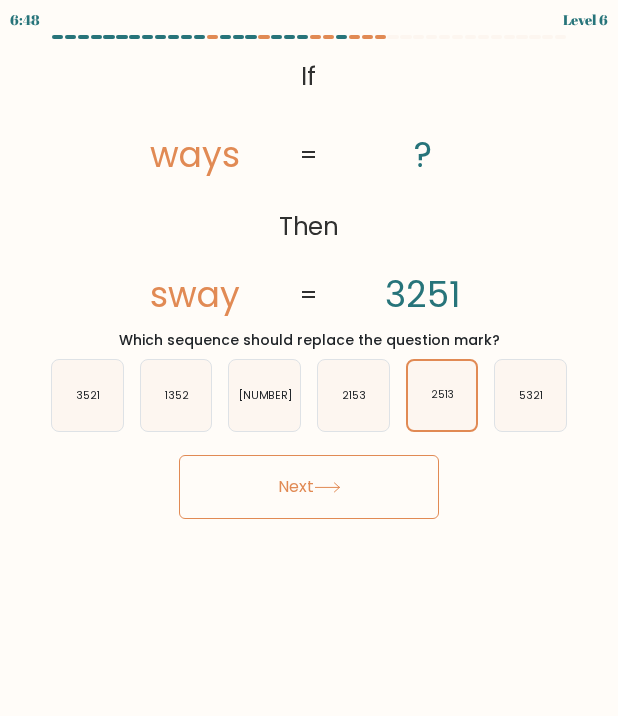 click on "Next" at bounding box center (309, 487) 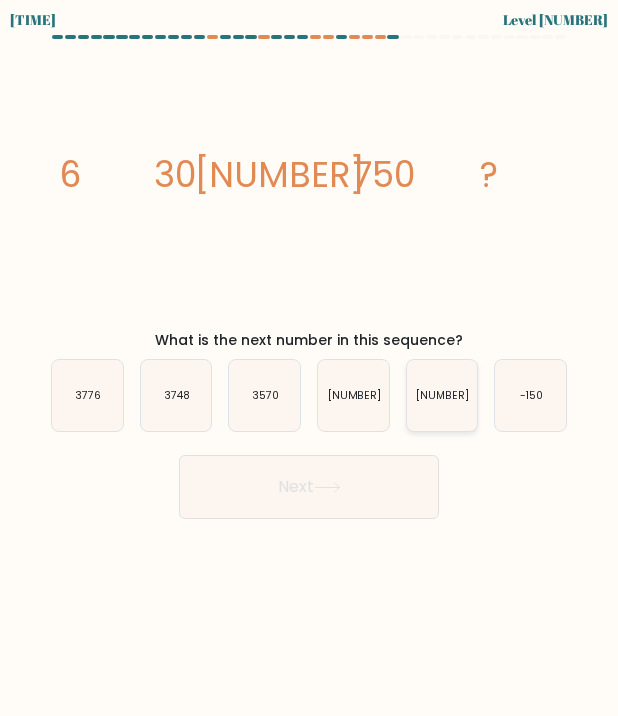 click on "[NUMBER]" at bounding box center (442, 395) 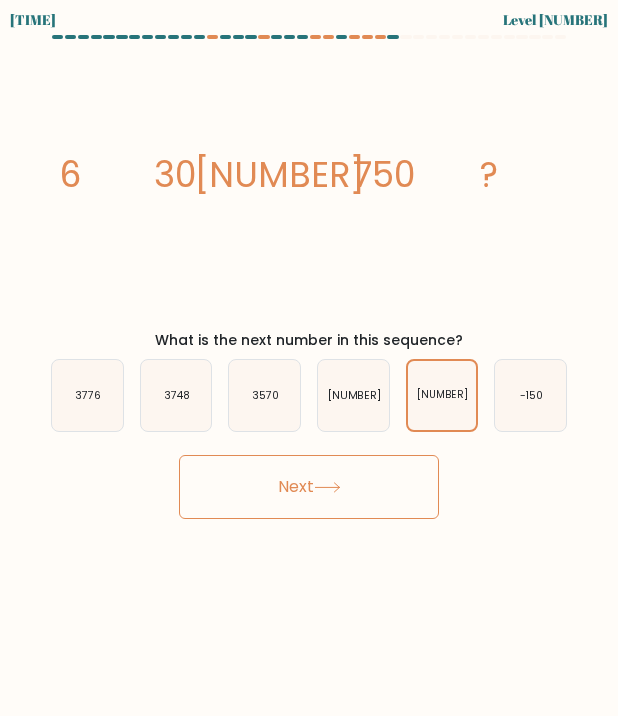 click on "Next" at bounding box center (309, 487) 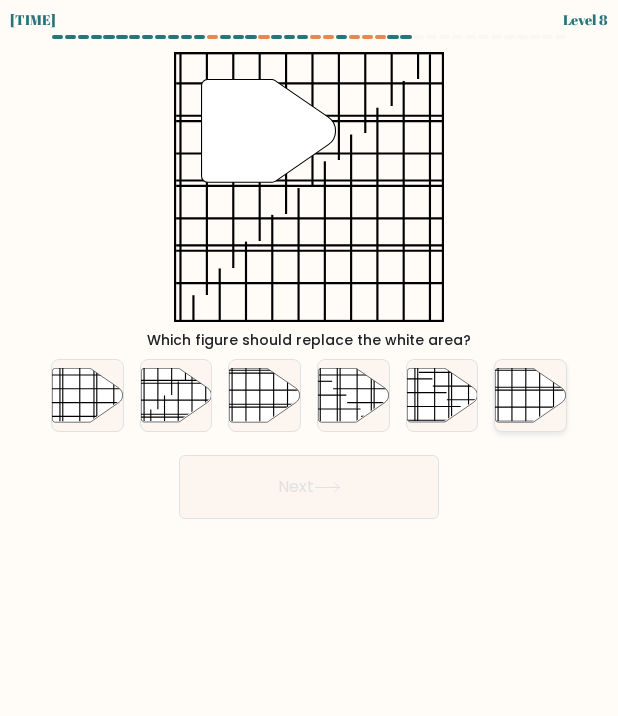 click at bounding box center (531, 395) 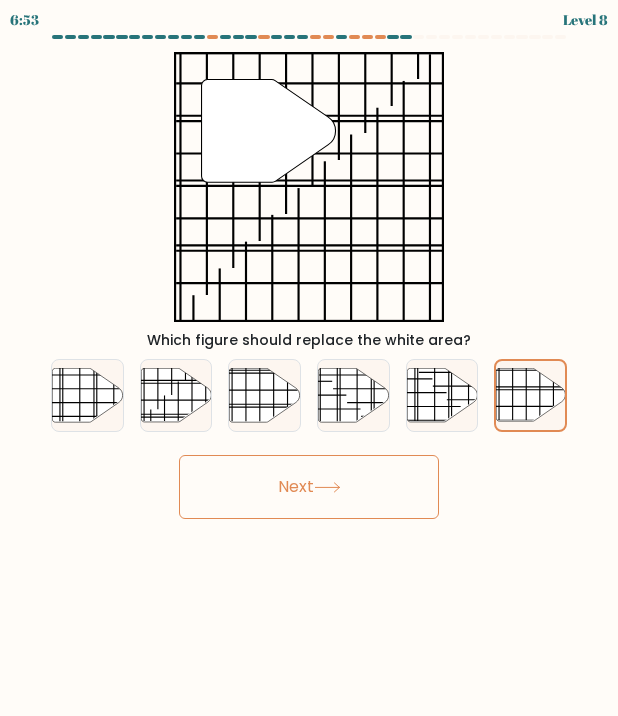 click on "Next" at bounding box center [309, 487] 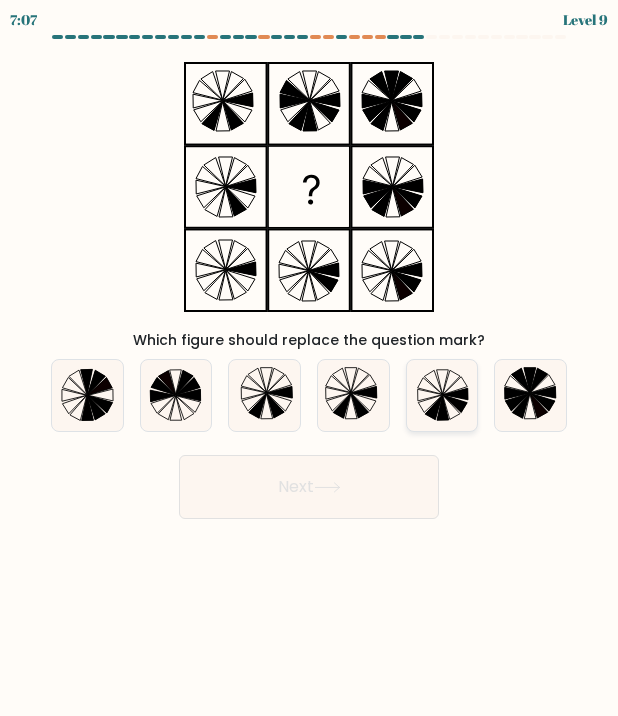 click at bounding box center [433, 408] 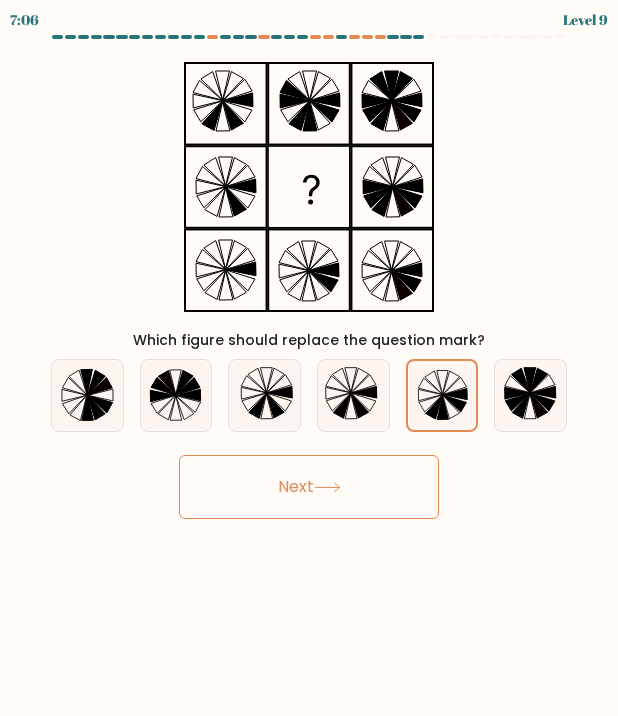 click on "Next" at bounding box center [309, 487] 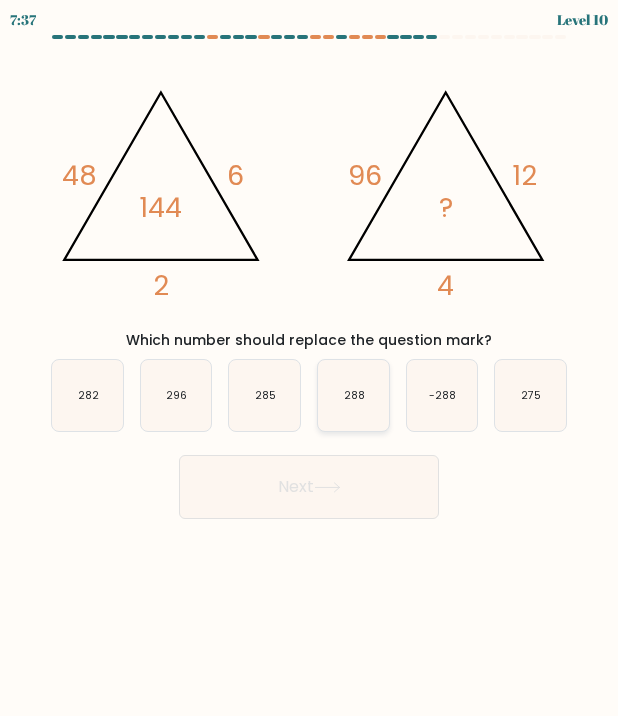 click on "288" at bounding box center [353, 395] 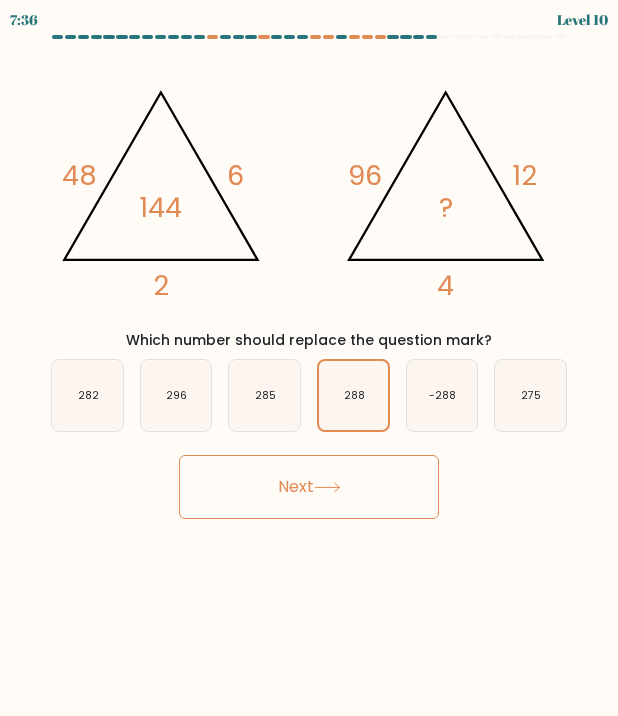 click on "Next" at bounding box center [309, 487] 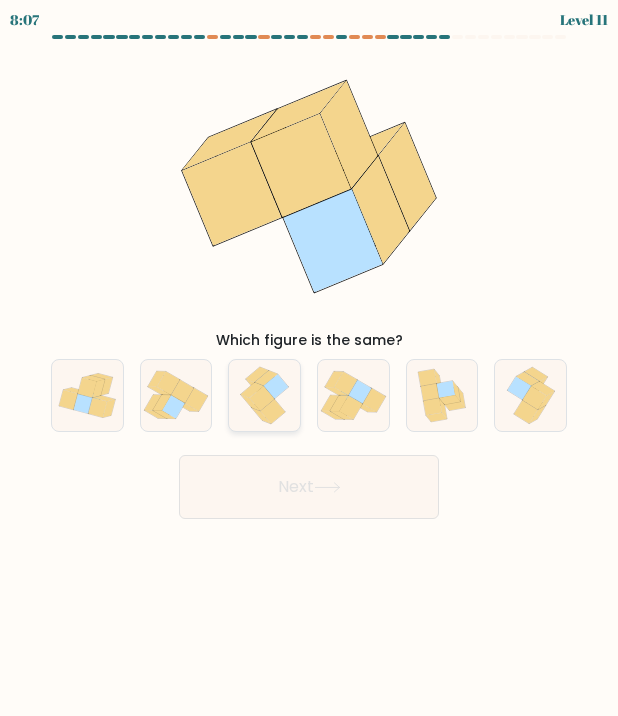 click at bounding box center (262, 398) 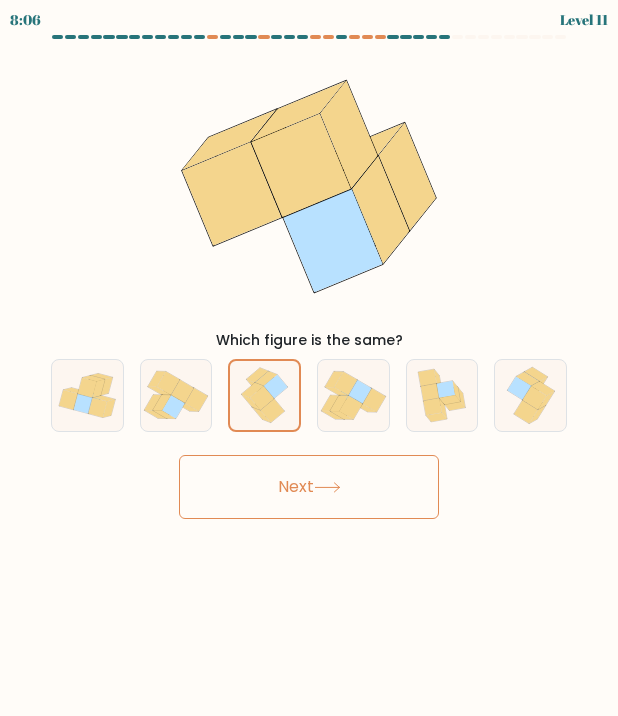 click on "Next" at bounding box center [309, 487] 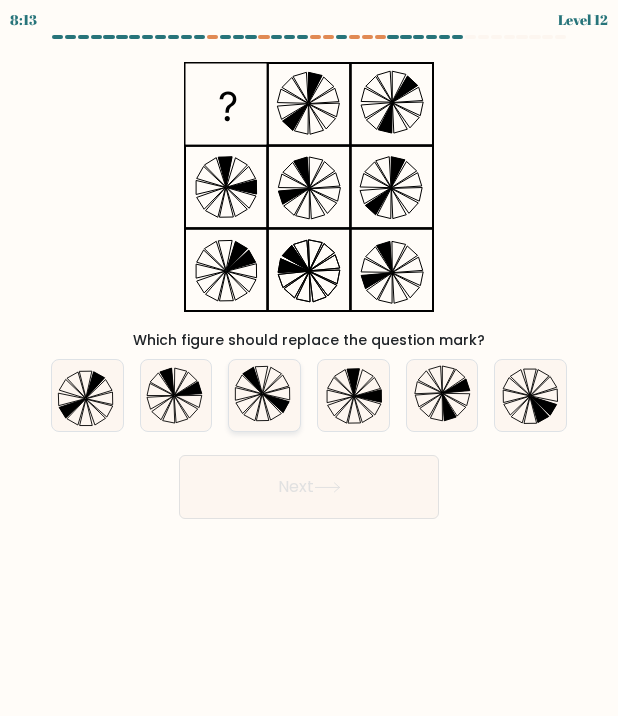 click at bounding box center (276, 403) 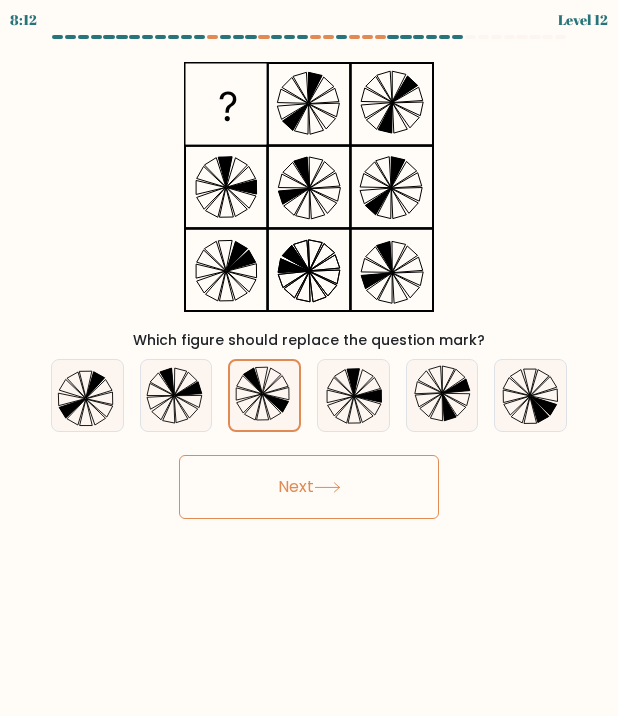 click on "Next" at bounding box center [309, 487] 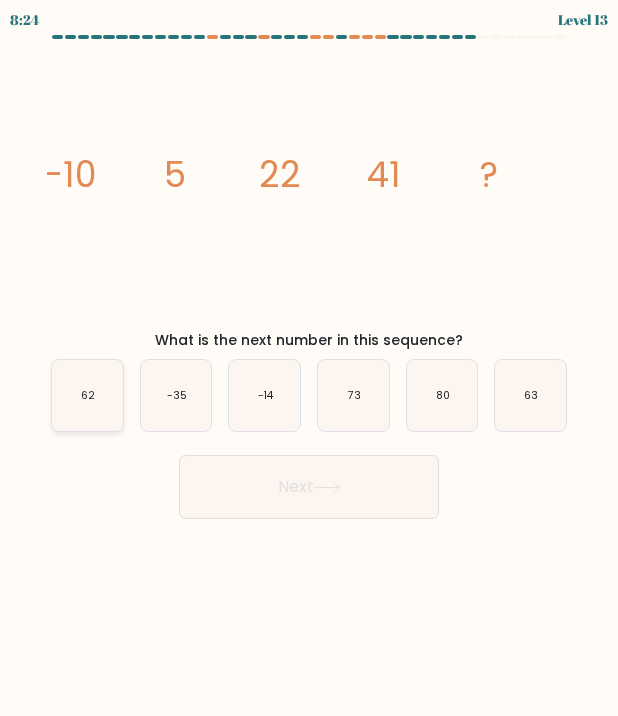 click on "62" at bounding box center (87, 395) 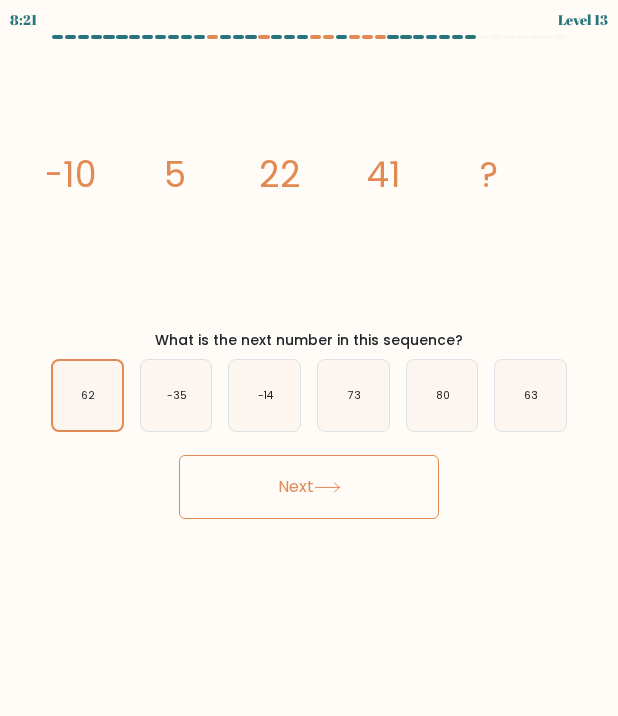 click on "Next" at bounding box center [309, 487] 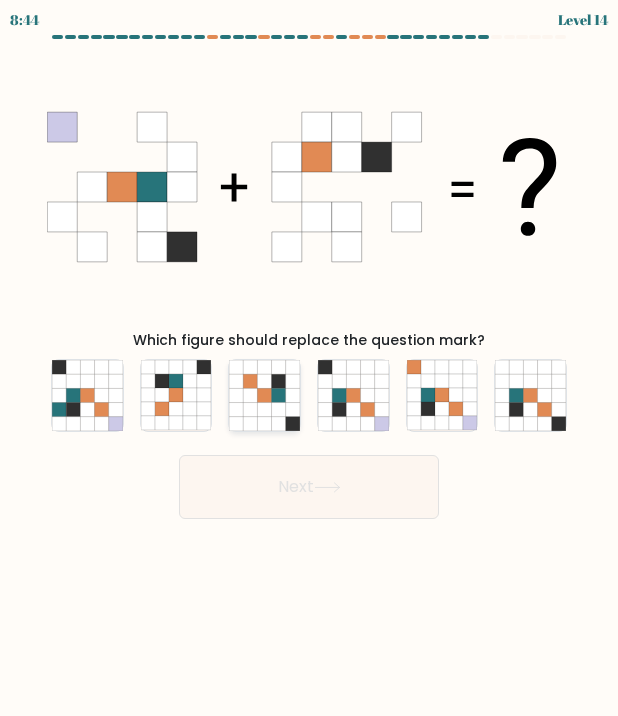click at bounding box center (251, 409) 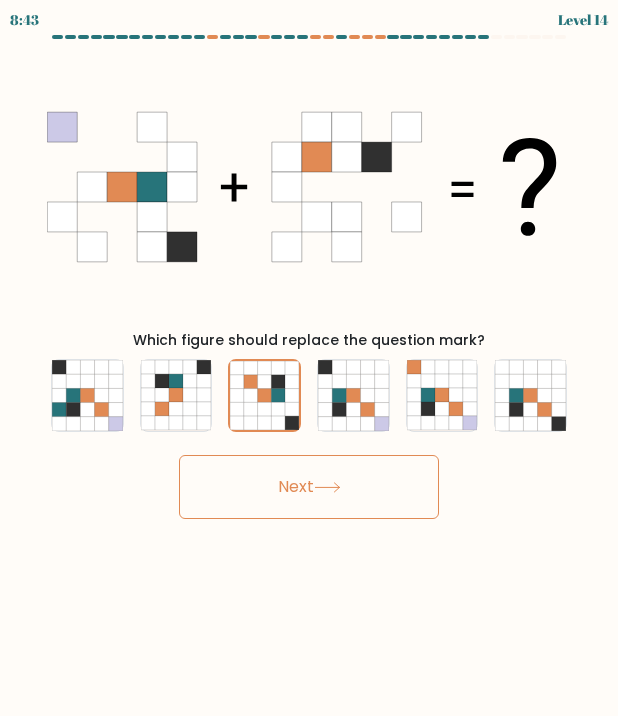 click on "Next" at bounding box center (309, 487) 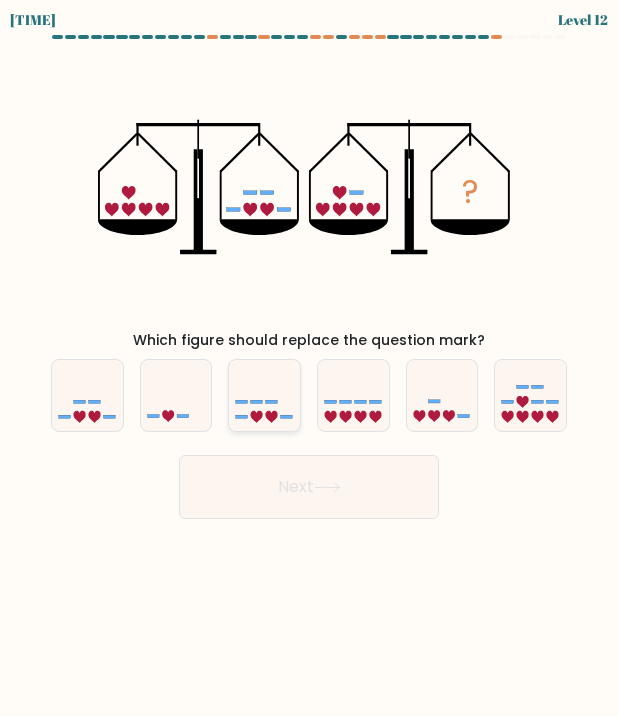 click at bounding box center (242, 416) 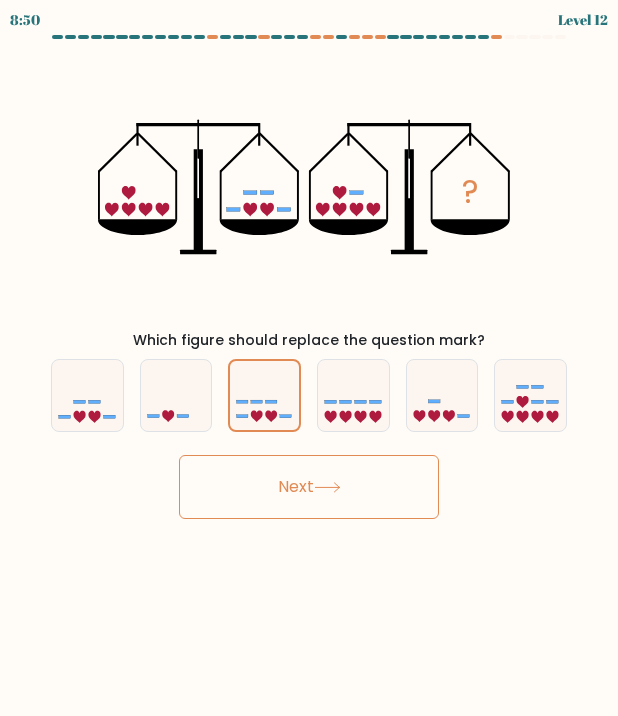 click on "Next" at bounding box center (309, 487) 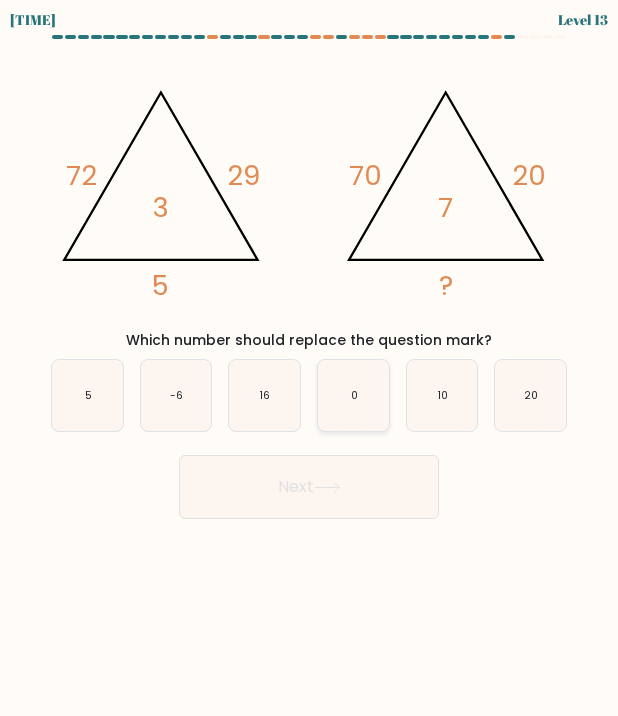 click on "0" at bounding box center (353, 395) 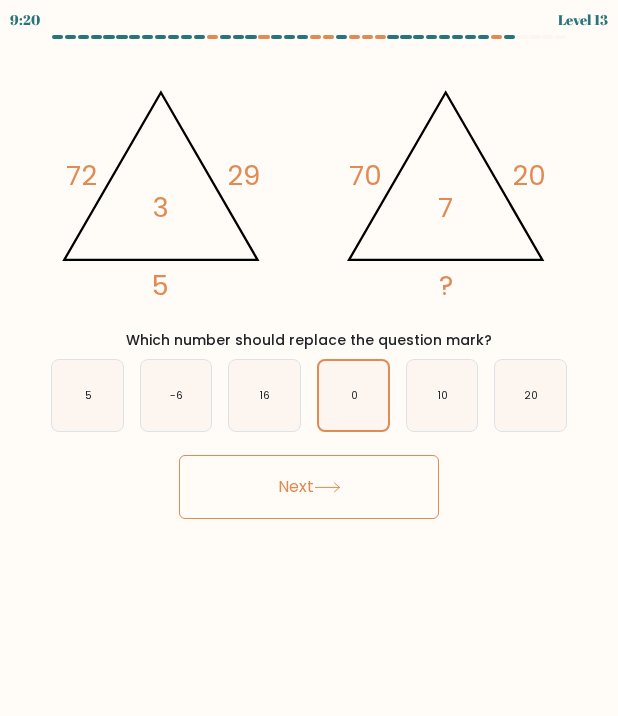 click on "Next" at bounding box center (309, 487) 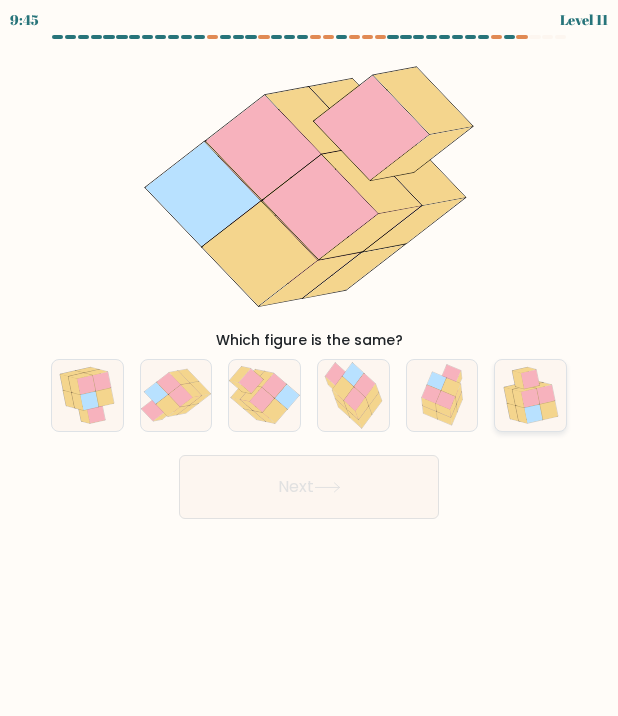 click at bounding box center (548, 410) 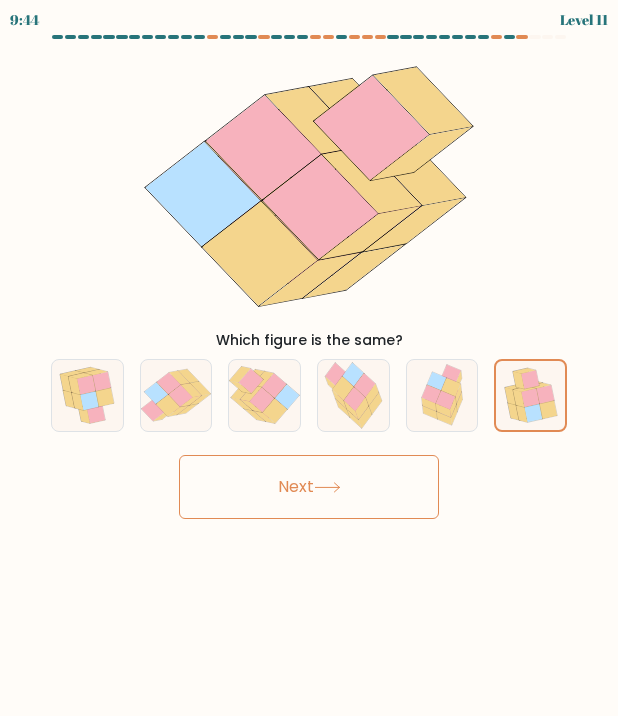 click on "Next" at bounding box center (309, 487) 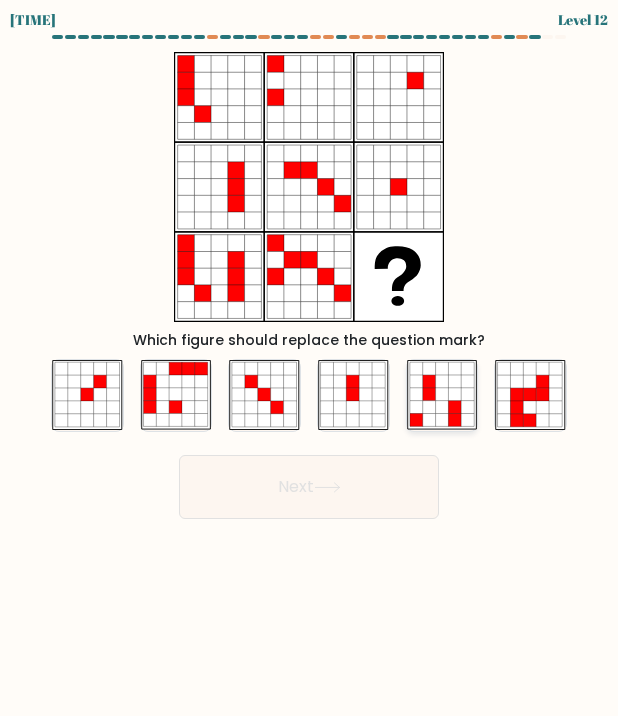 click at bounding box center [454, 394] 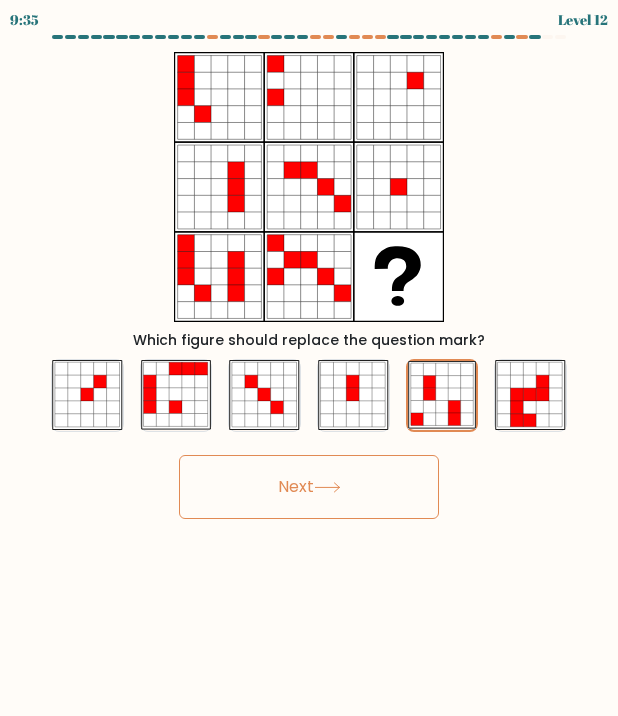 click on "Next" at bounding box center [309, 487] 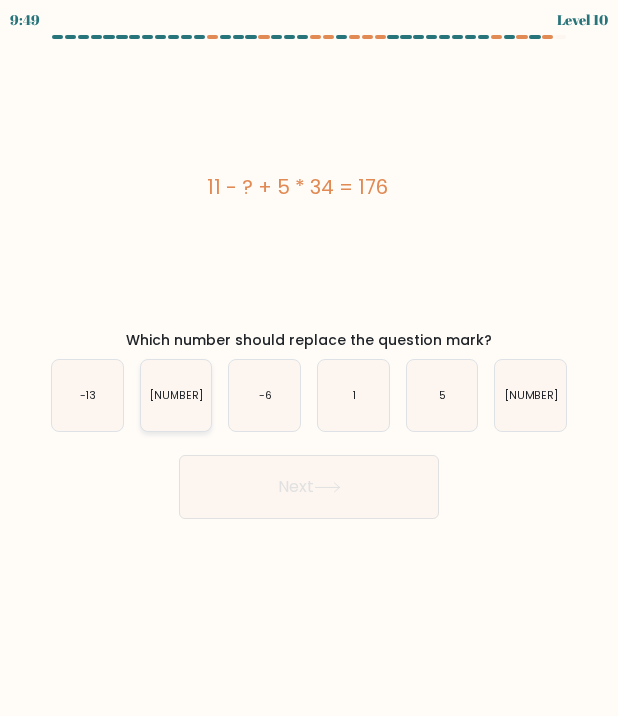 click on "[NUMBER]" at bounding box center [176, 395] 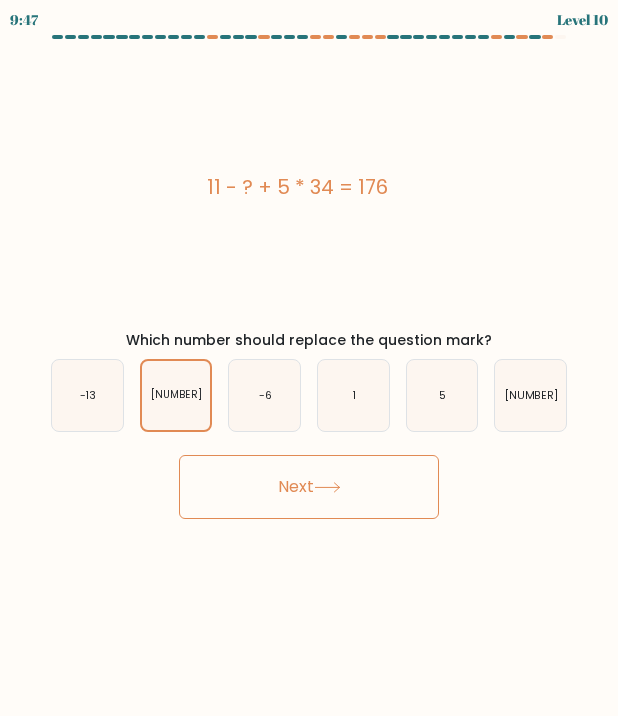 click on "Next" at bounding box center (309, 487) 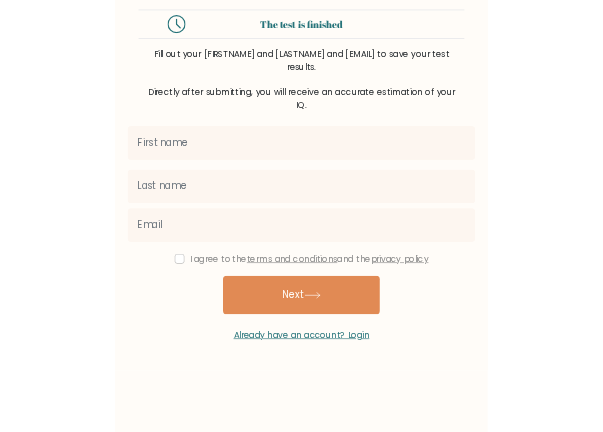 scroll, scrollTop: 0, scrollLeft: 0, axis: both 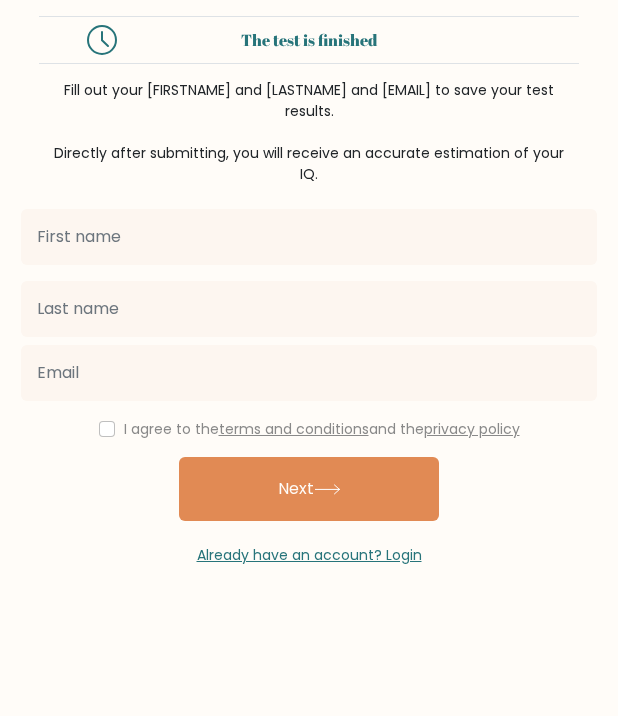 click on "I agree to the  terms and conditions  and the  privacy policy" at bounding box center (309, 429) 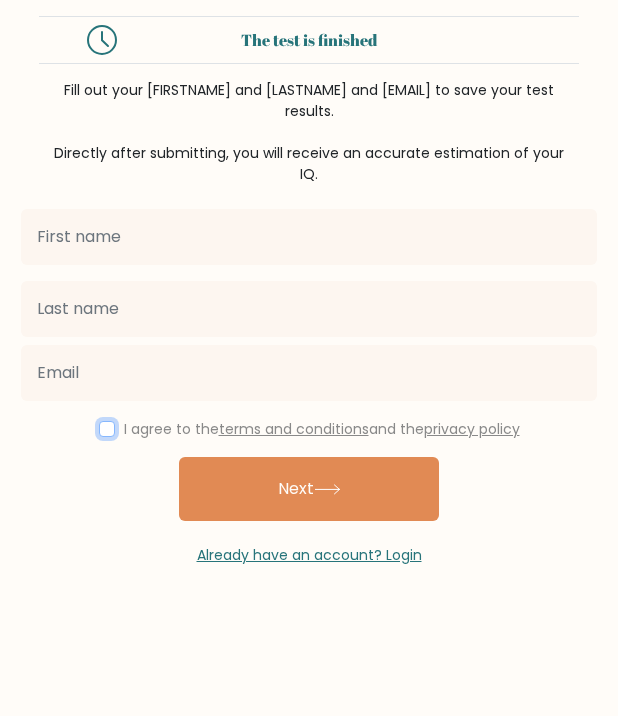 click at bounding box center [107, 429] 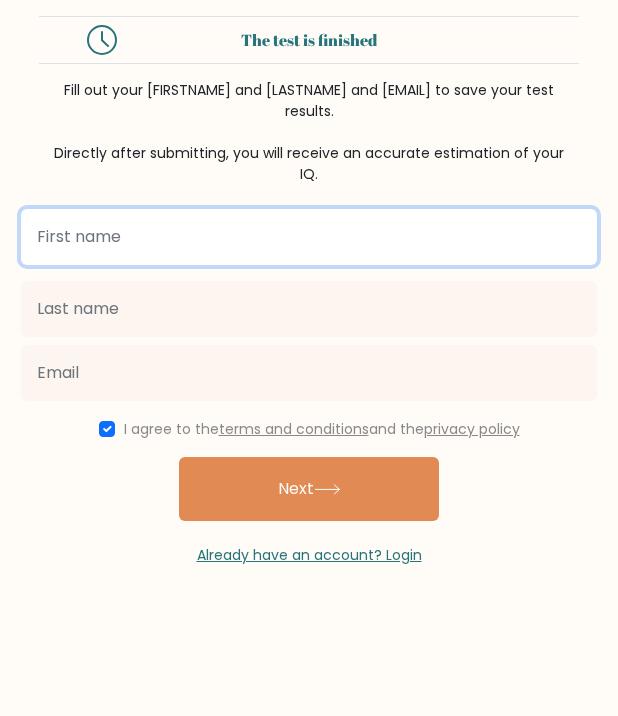 click at bounding box center (309, 237) 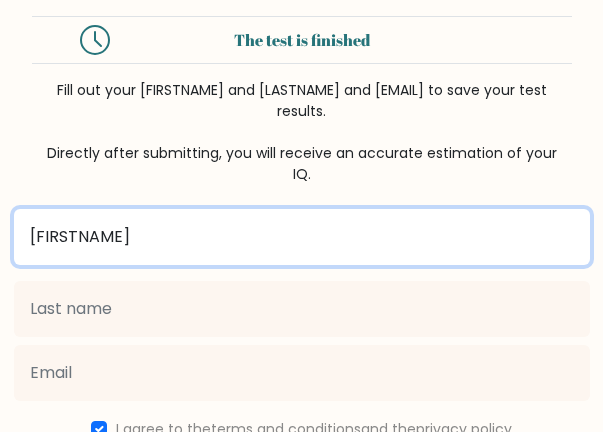 type on "[FIRSTNAME]" 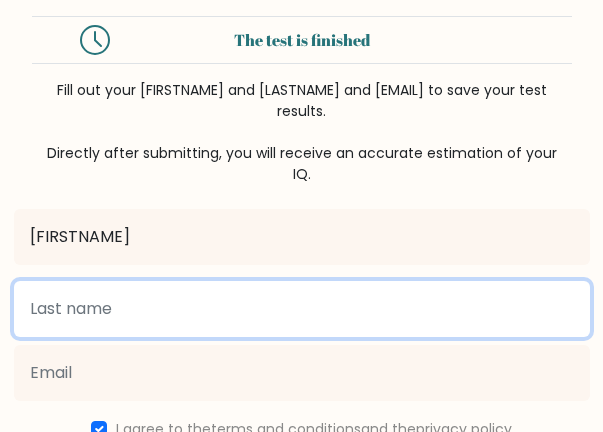 click at bounding box center [302, 309] 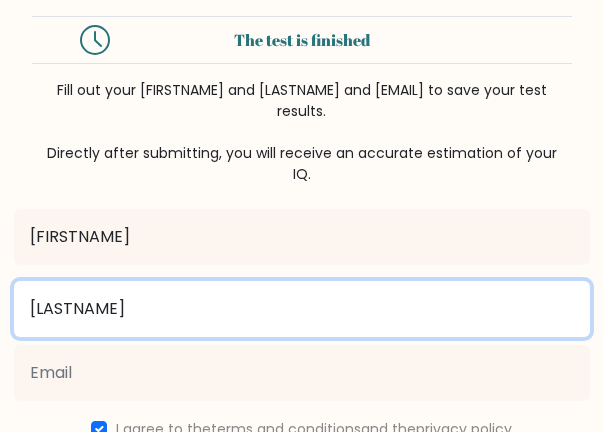 type on "[LASTNAME]" 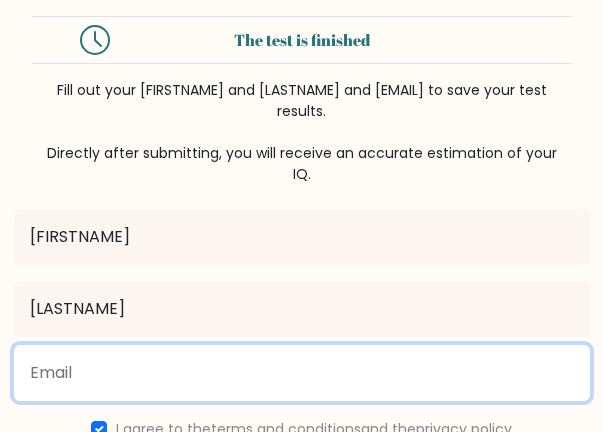 click at bounding box center [302, 373] 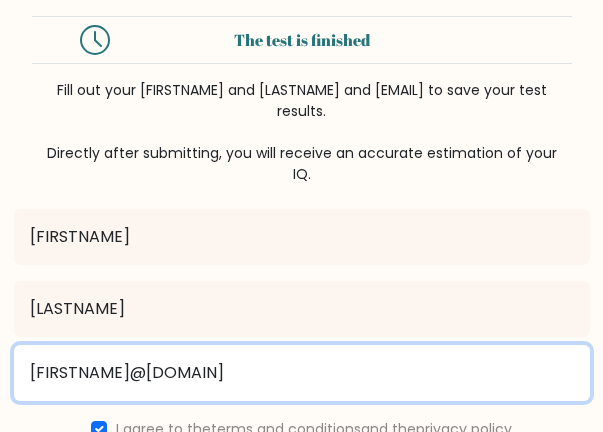 type on "[FIRSTNAME]@[DOMAIN]" 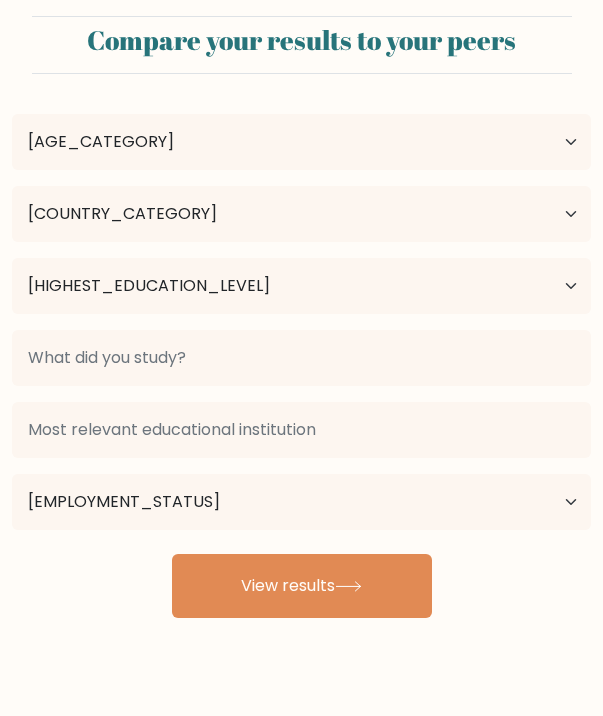 scroll, scrollTop: 0, scrollLeft: 0, axis: both 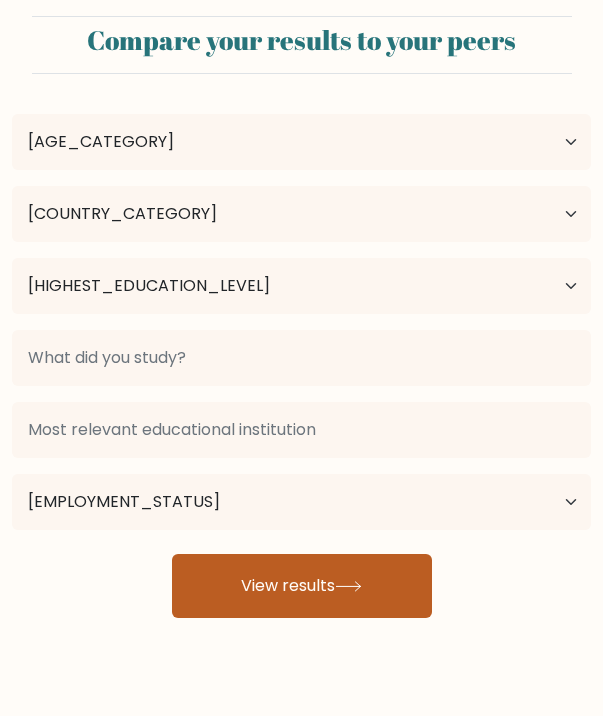 click on "View results" at bounding box center (302, 586) 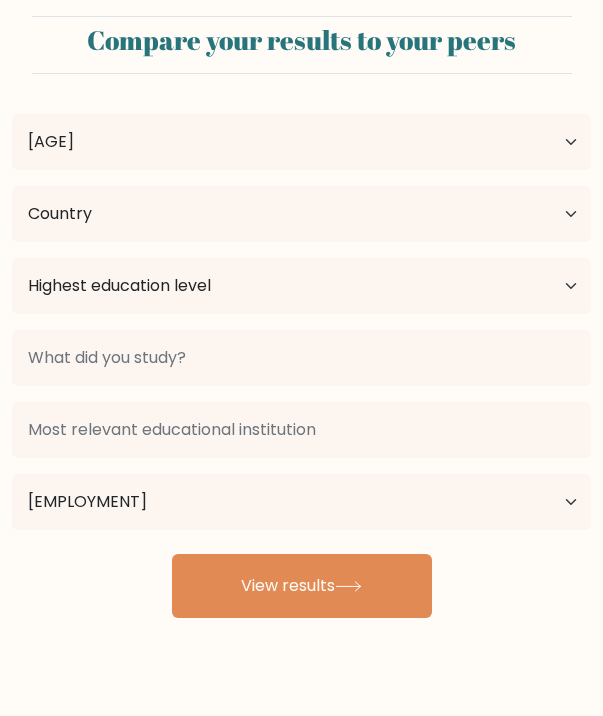 scroll, scrollTop: 0, scrollLeft: 0, axis: both 